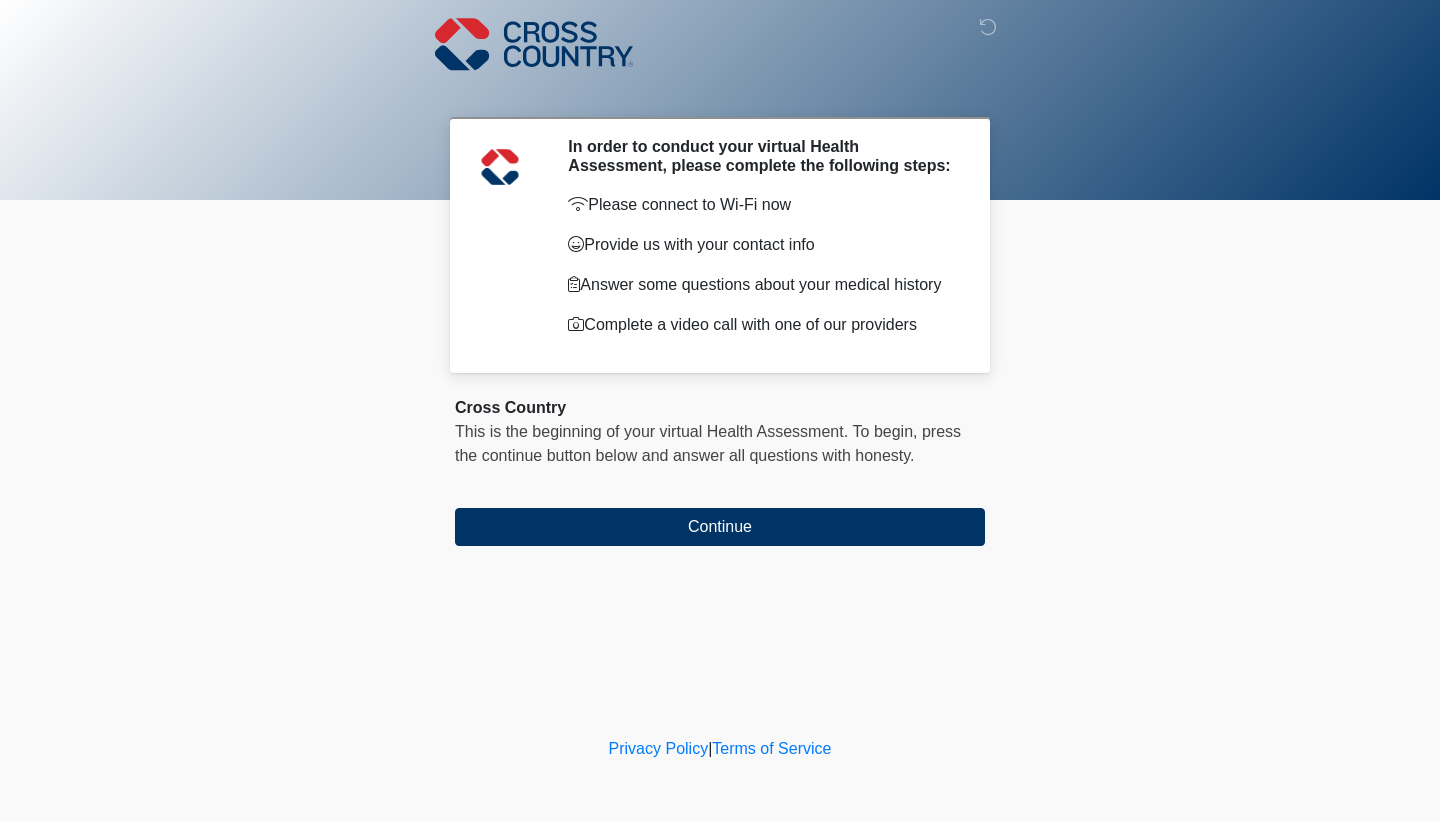 scroll, scrollTop: 0, scrollLeft: 0, axis: both 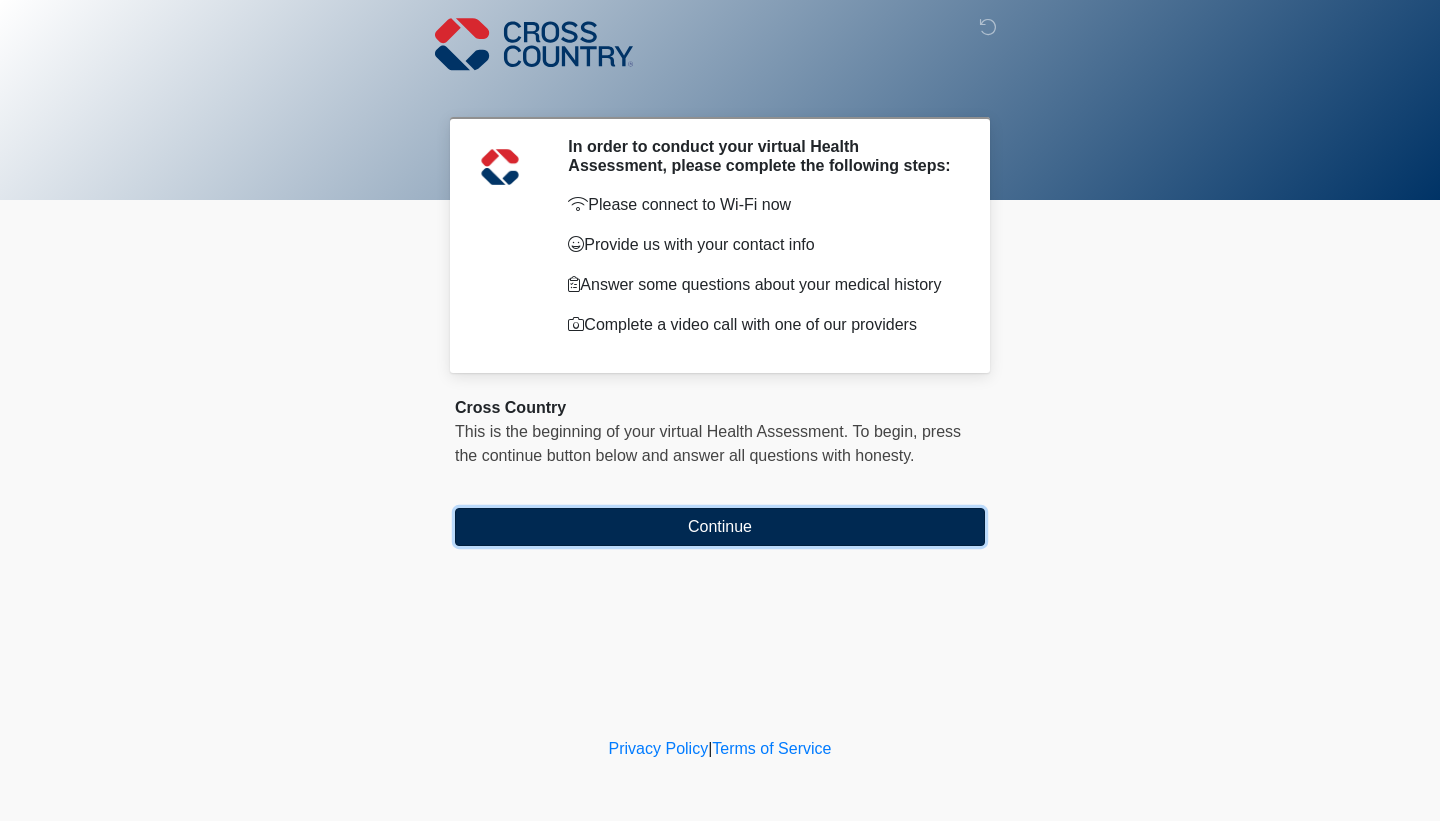 click on "Continue" at bounding box center (720, 527) 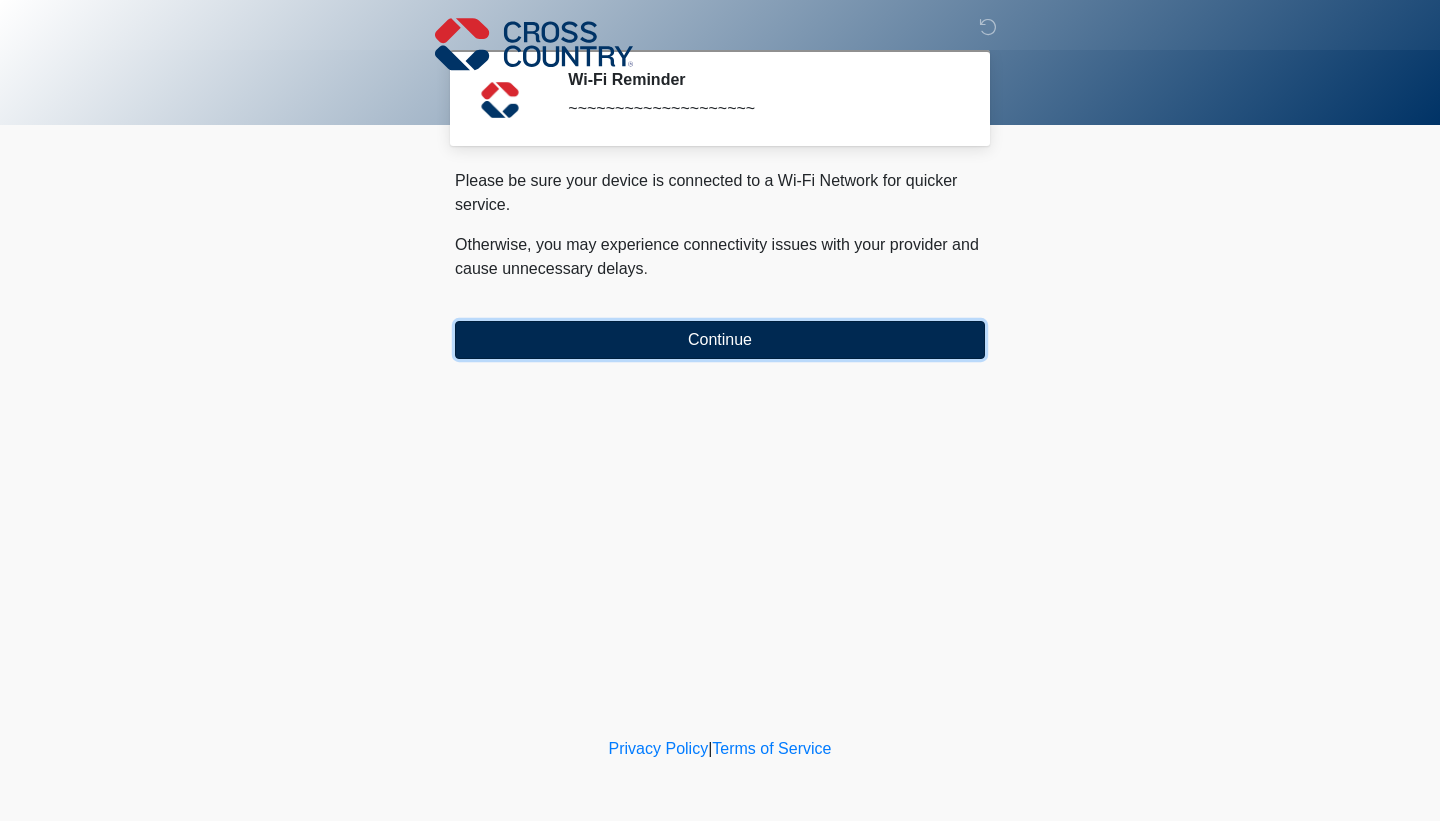 click on "Continue" at bounding box center (720, 340) 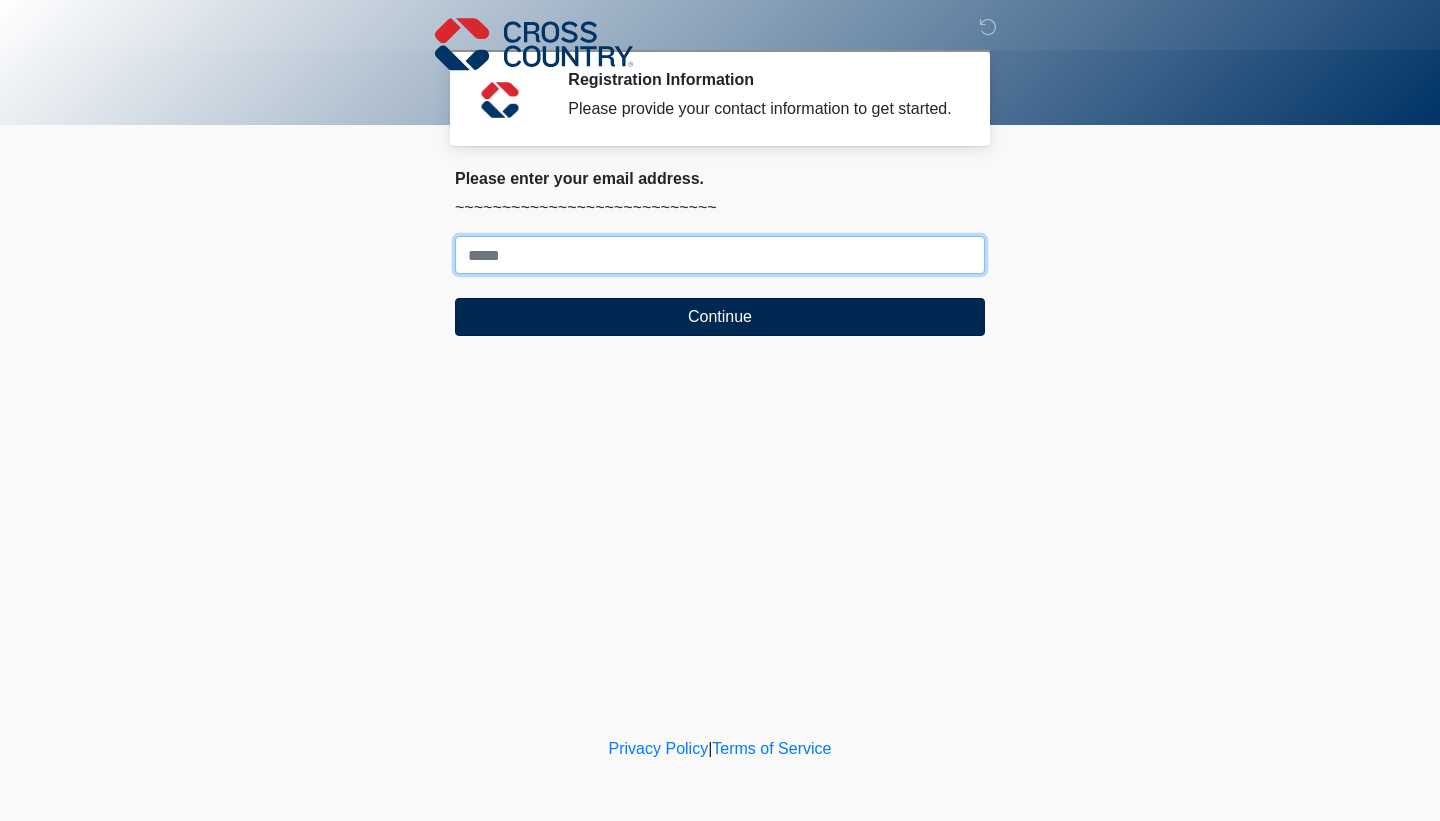 drag, startPoint x: 650, startPoint y: 273, endPoint x: 657, endPoint y: 322, distance: 49.497475 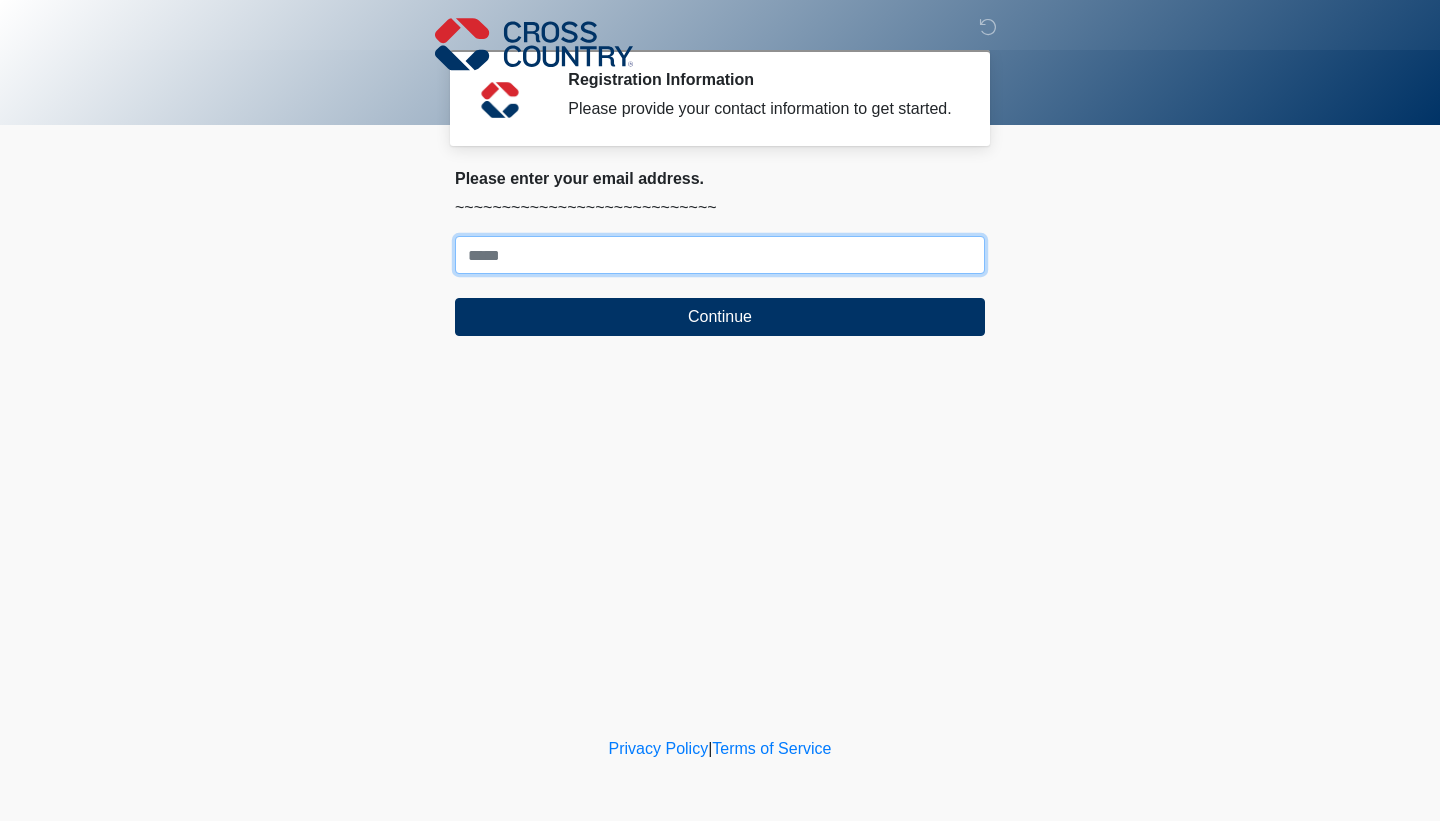 type on "*" 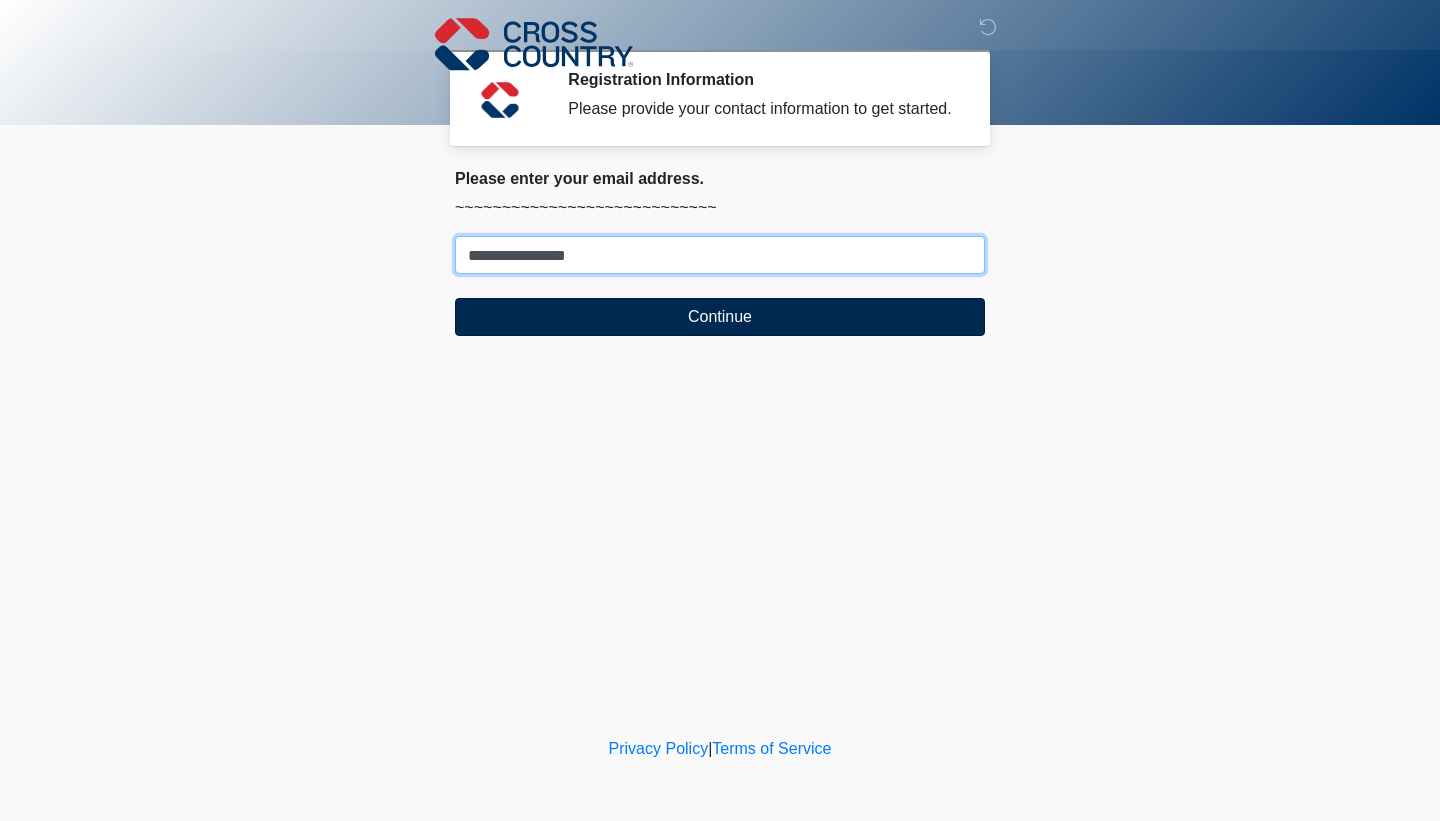 type on "**********" 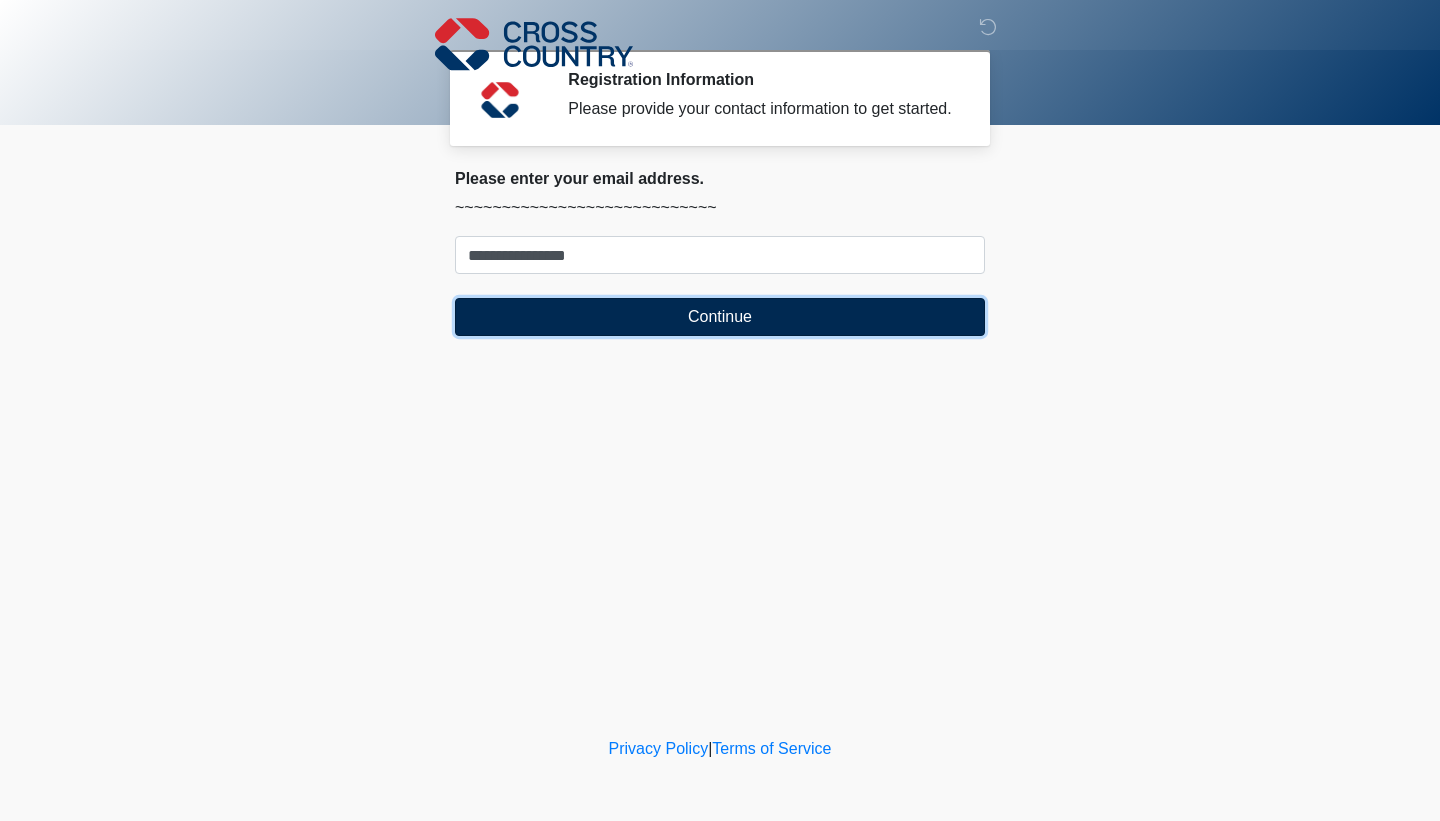click on "Continue" at bounding box center [720, 317] 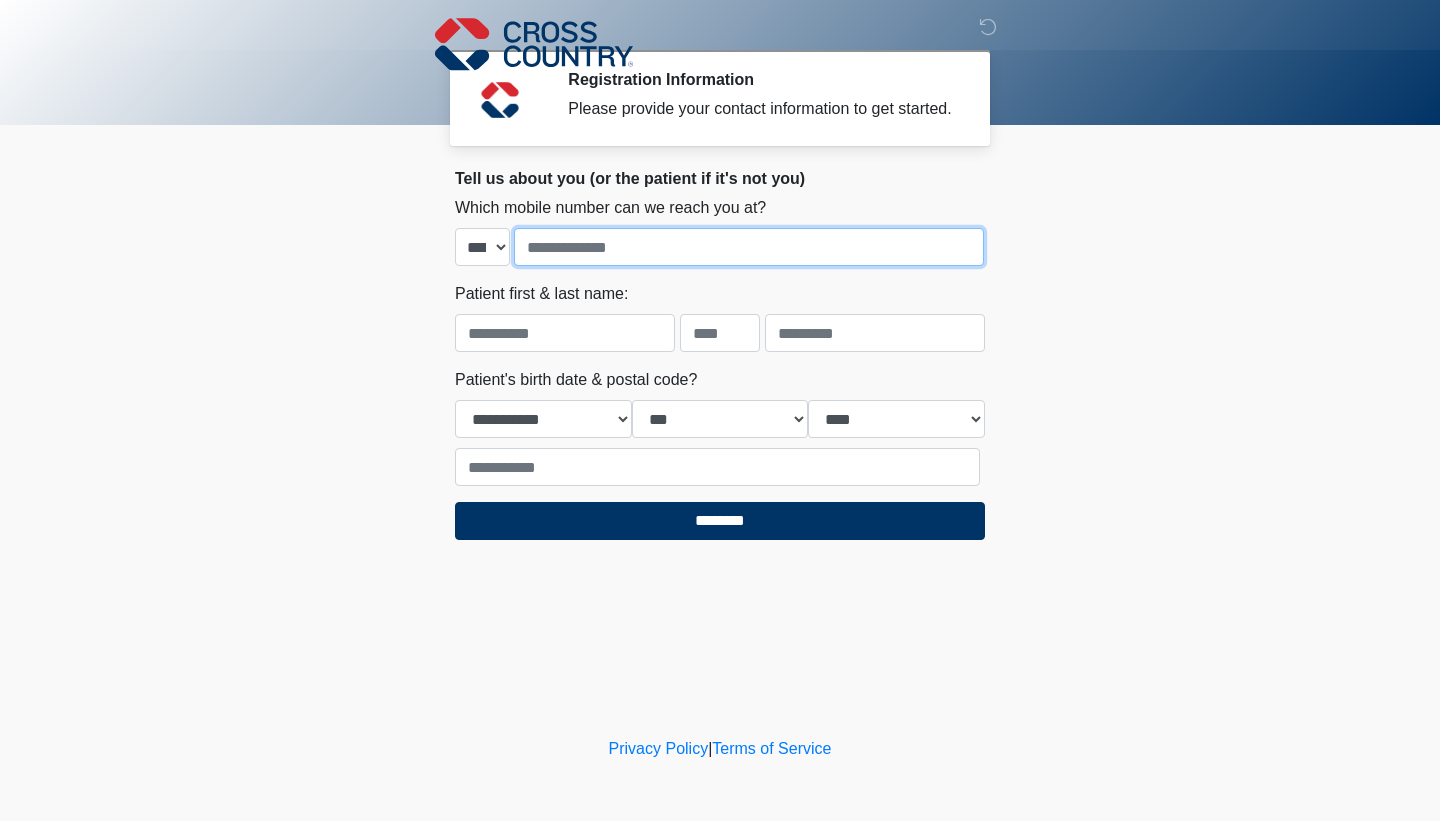 click at bounding box center [749, 247] 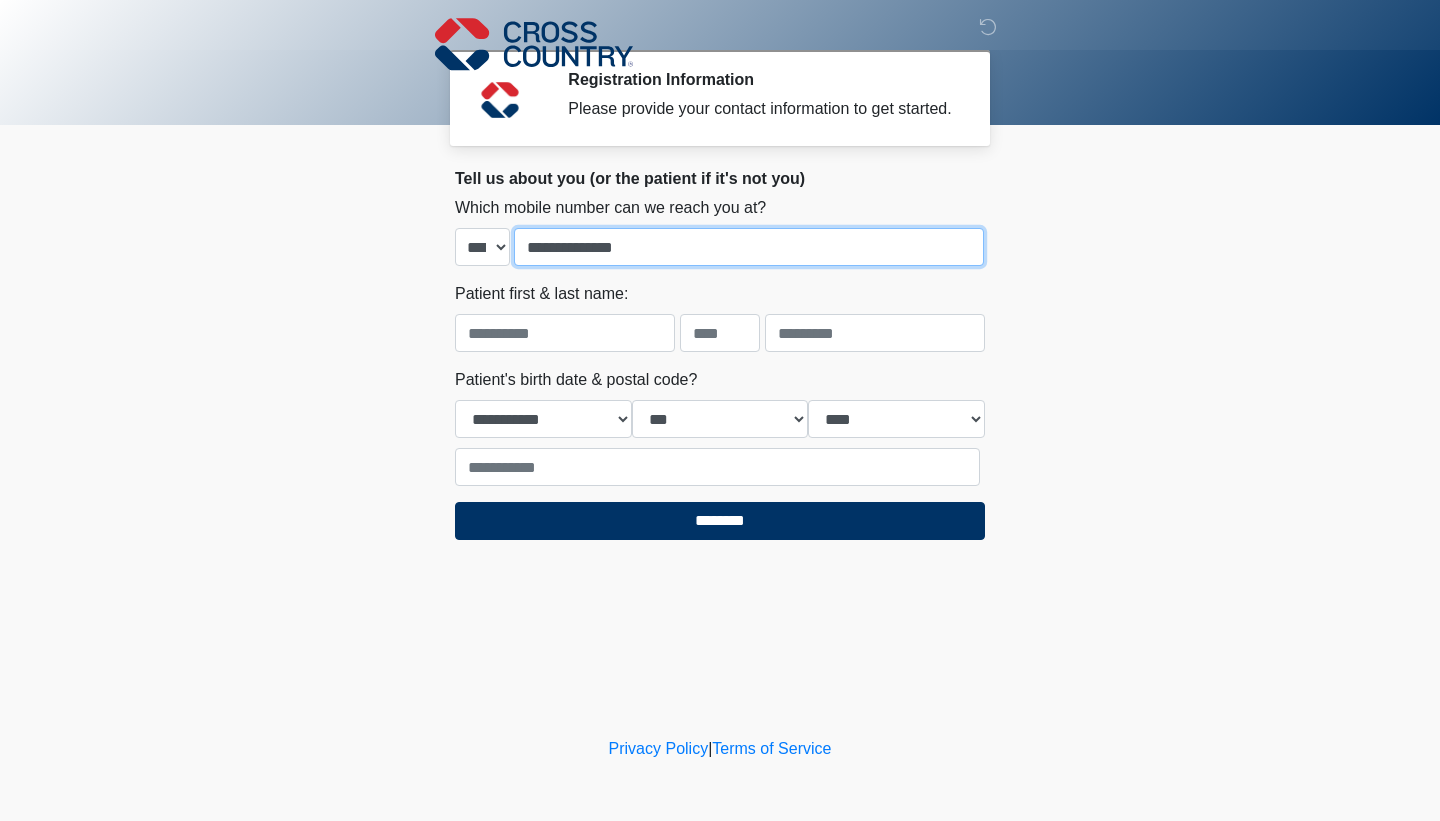 type on "**********" 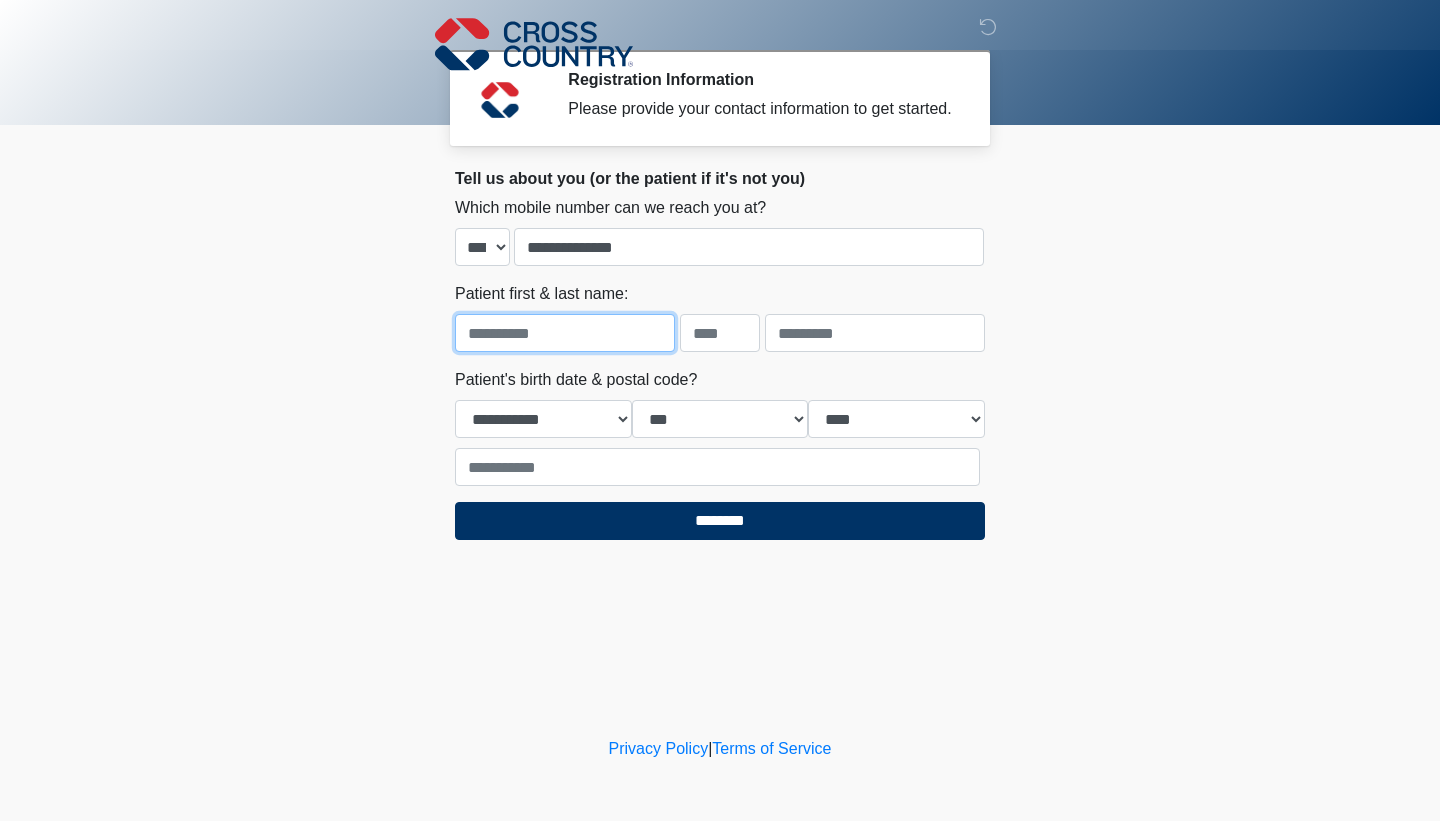 click at bounding box center (565, 333) 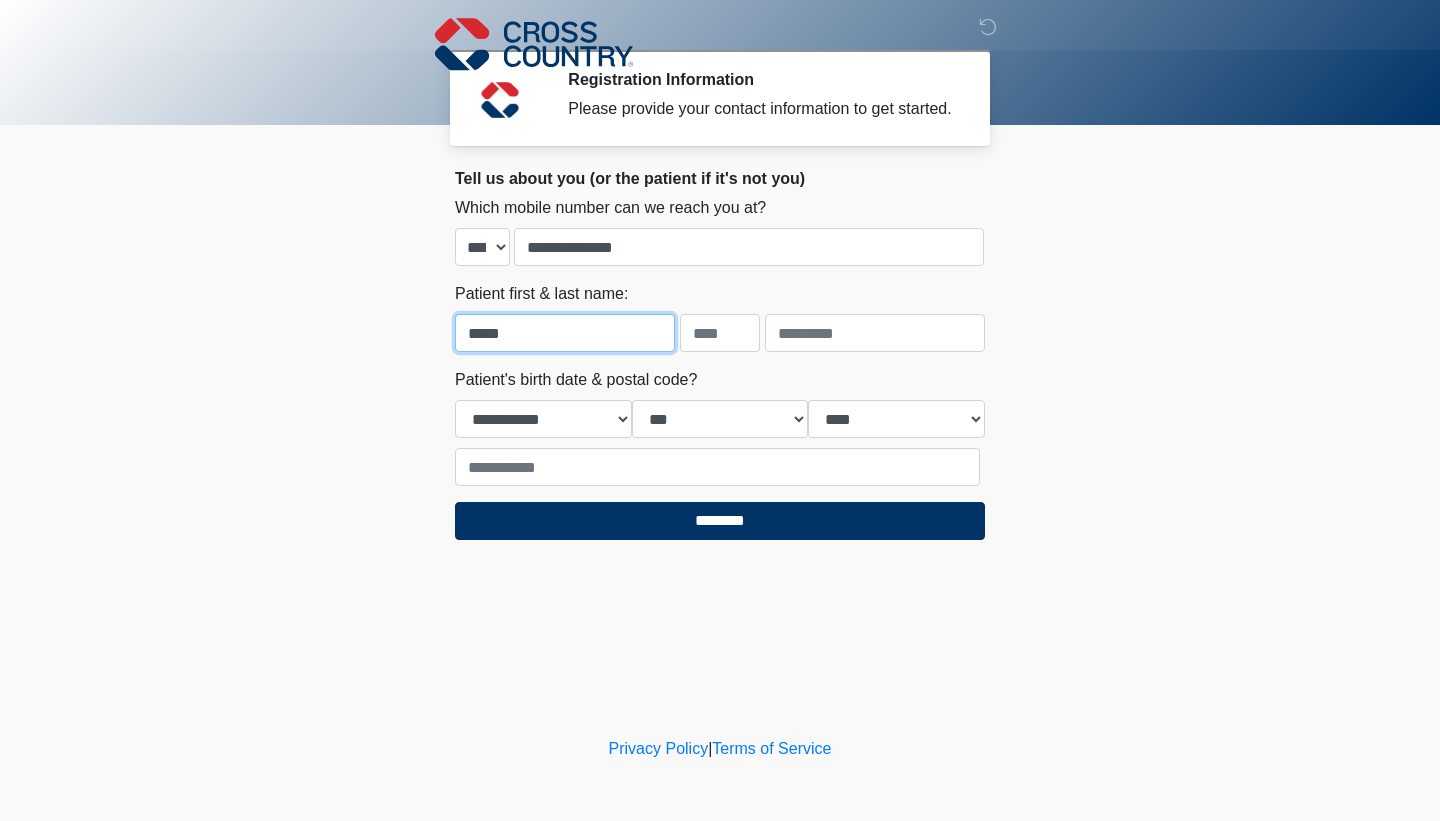 type on "*****" 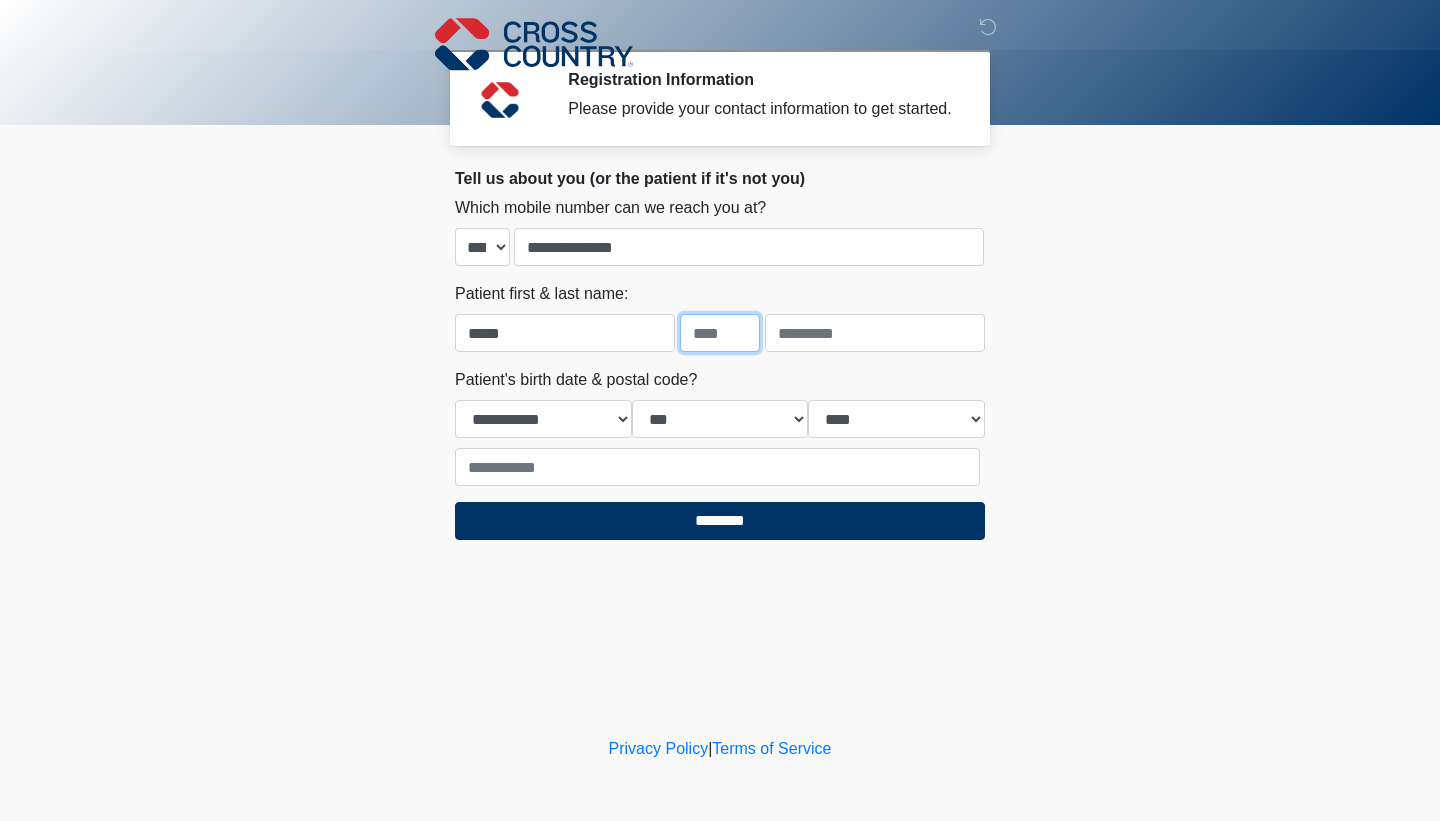 click at bounding box center (720, 333) 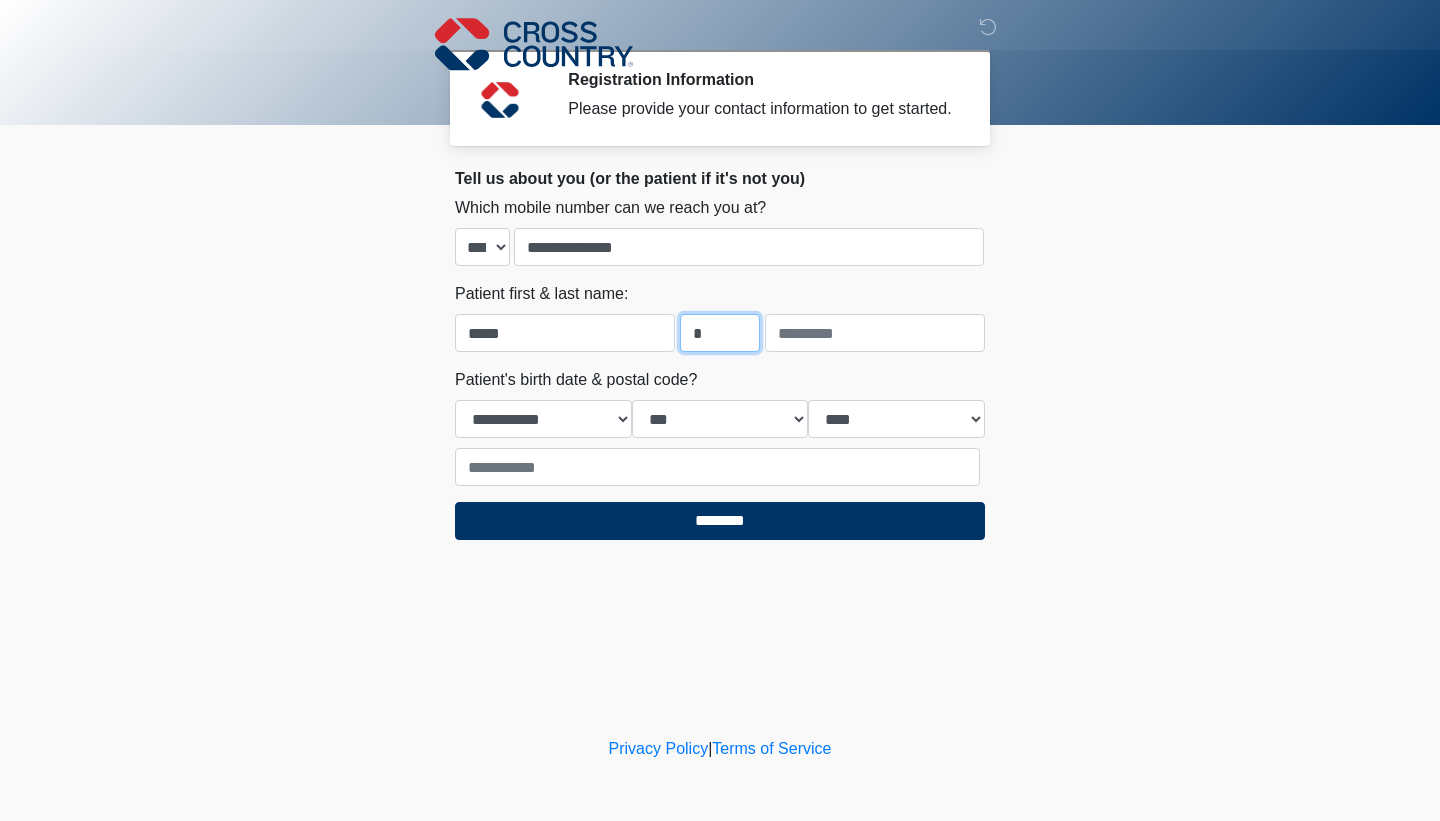 type on "*" 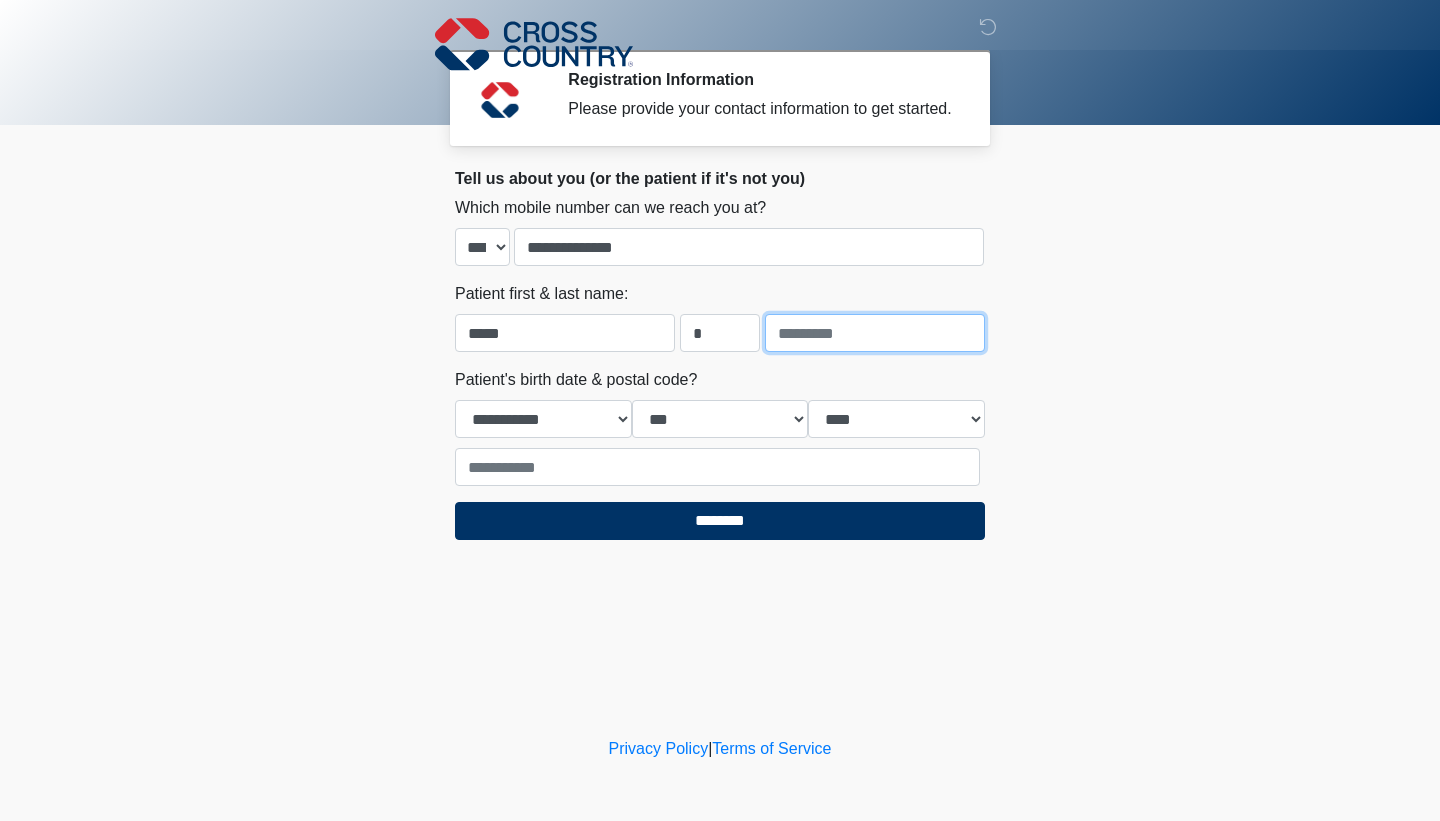 click at bounding box center [875, 333] 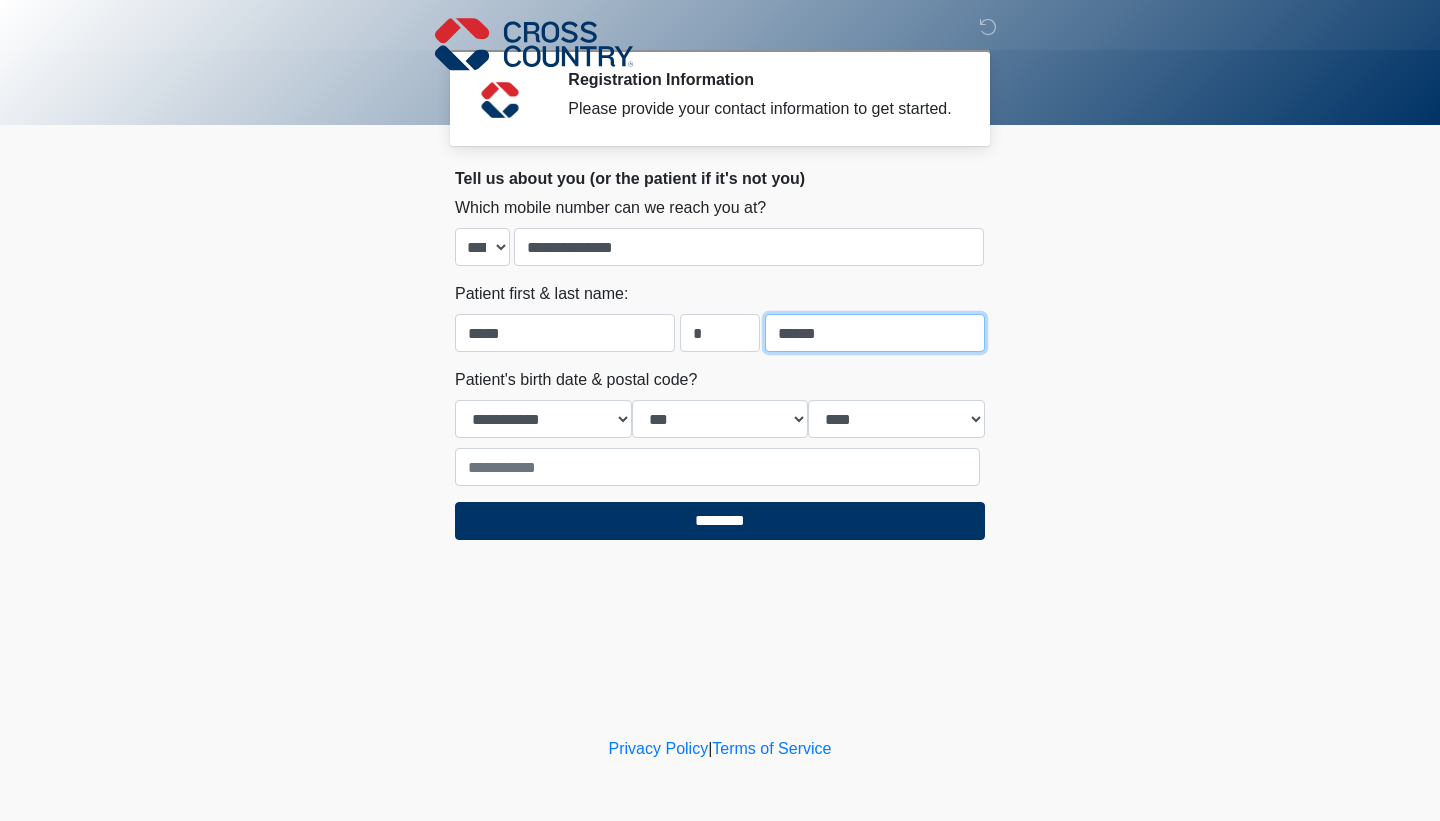 type on "******" 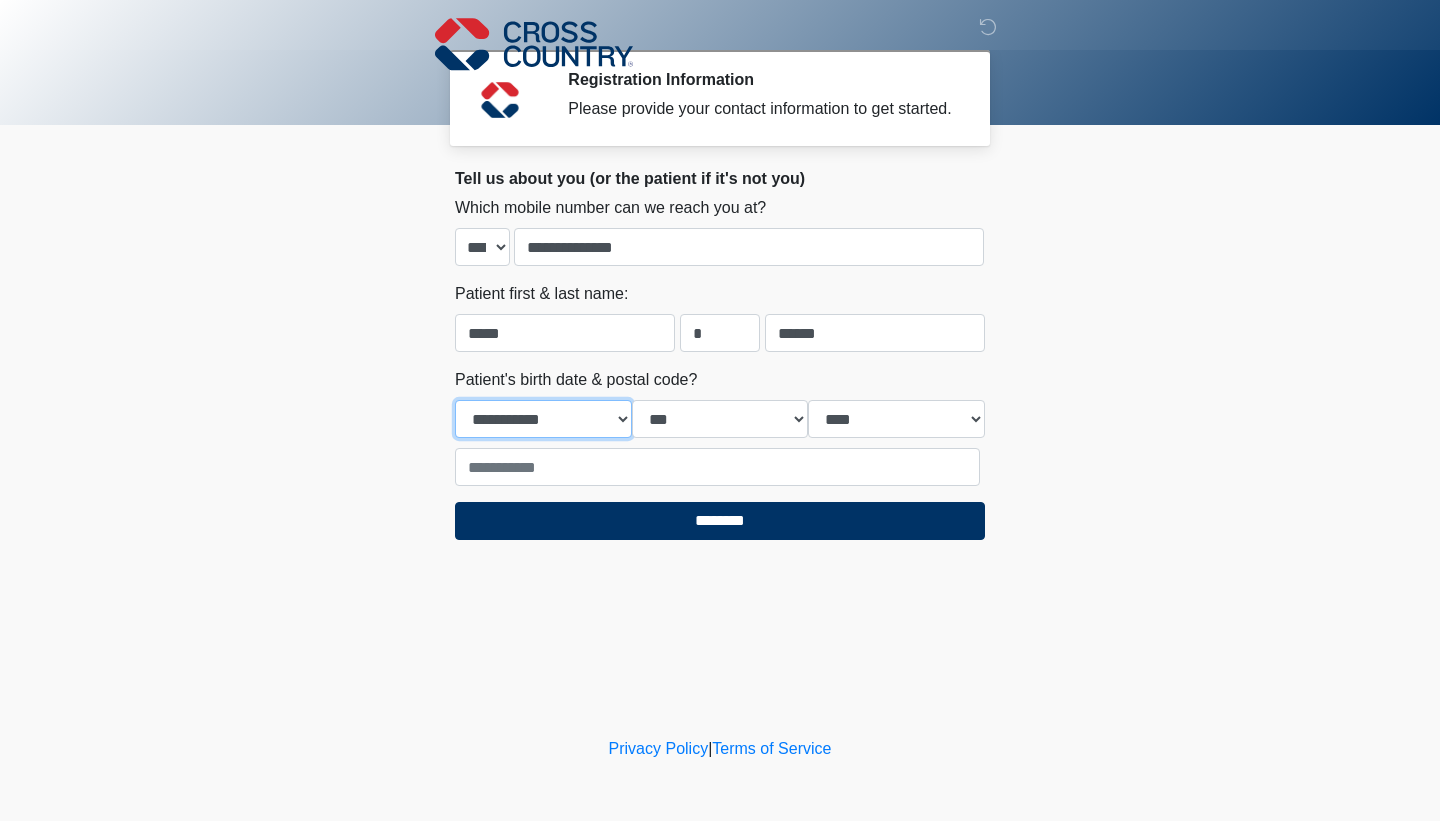 click on "**********" at bounding box center (543, 419) 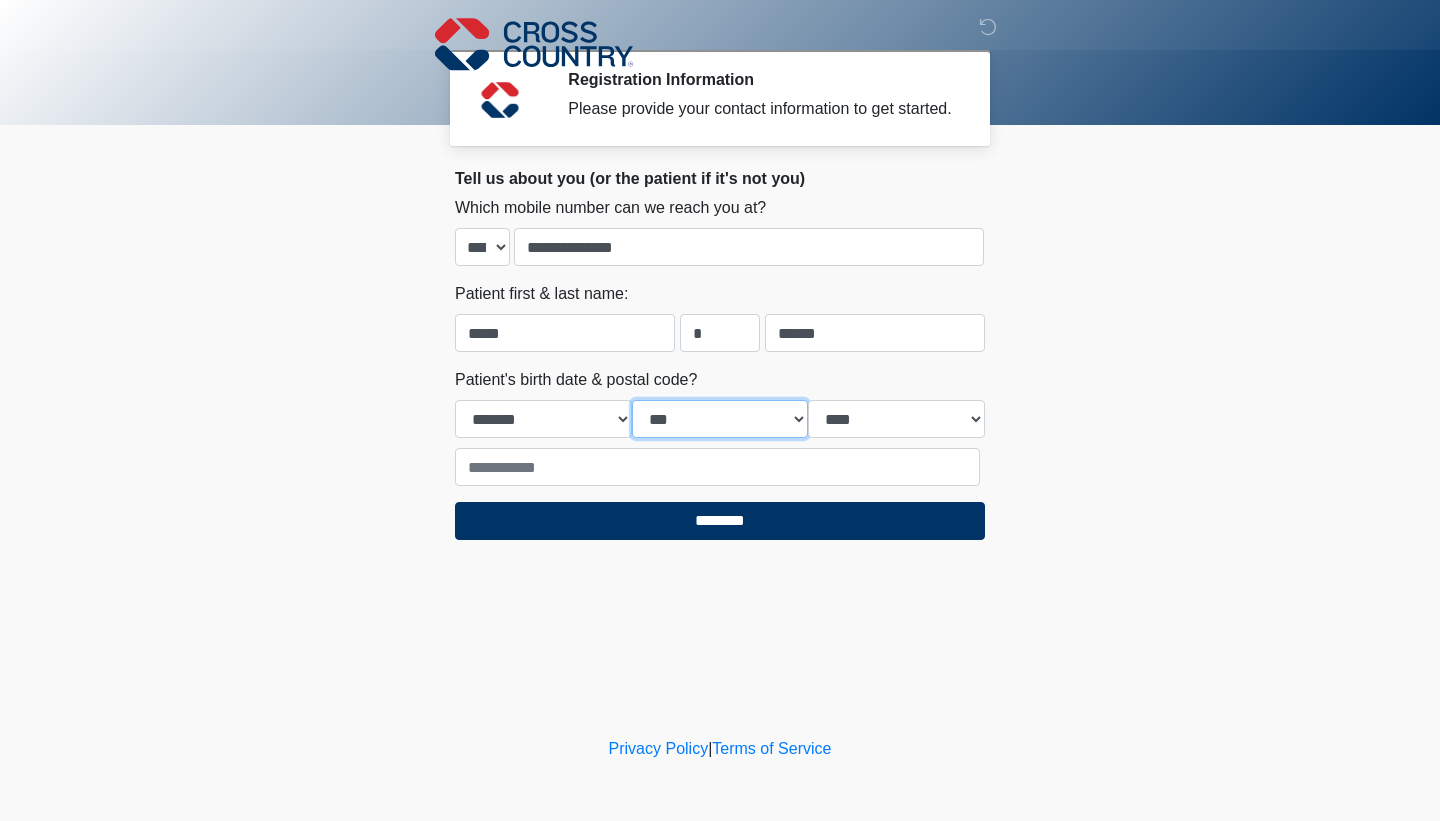 click on "***
*
*
*
*
*
*
*
*
*
**
**
**
**
**
**
**
**
**
**
**
**
**
**
**
**
**
**
**
**
**
**" at bounding box center [720, 419] 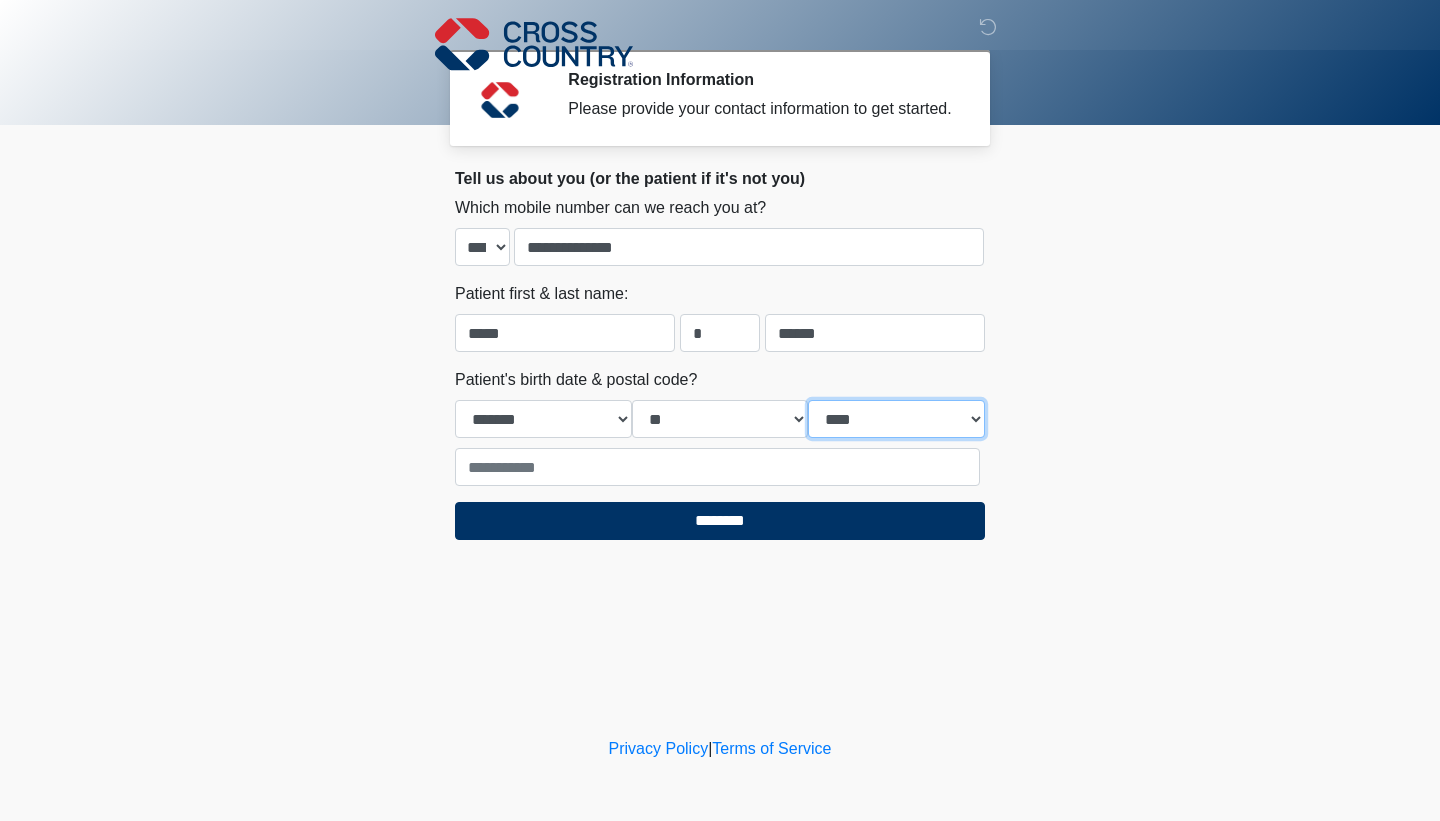 click on "****
****
****
****
****
****
****
****
****
****
****
****
****
****
****
****
****
****
****
****
****
****
****
****
****
****
****
****
****
****
****
****
****
****
****
****
****
****
****
****
****
****
****
****
****
****
****
****
****
****
****
****
****
****
****
****
****
****
****
****
****
****
****
****
****
****
****
****
****
****
****
****
****
****
****
****
****
****
****
****
****
****
****
****
****
****
****
****
****
****
****
****
****
****
****
****
****
****
****
****
****
****" at bounding box center (896, 419) 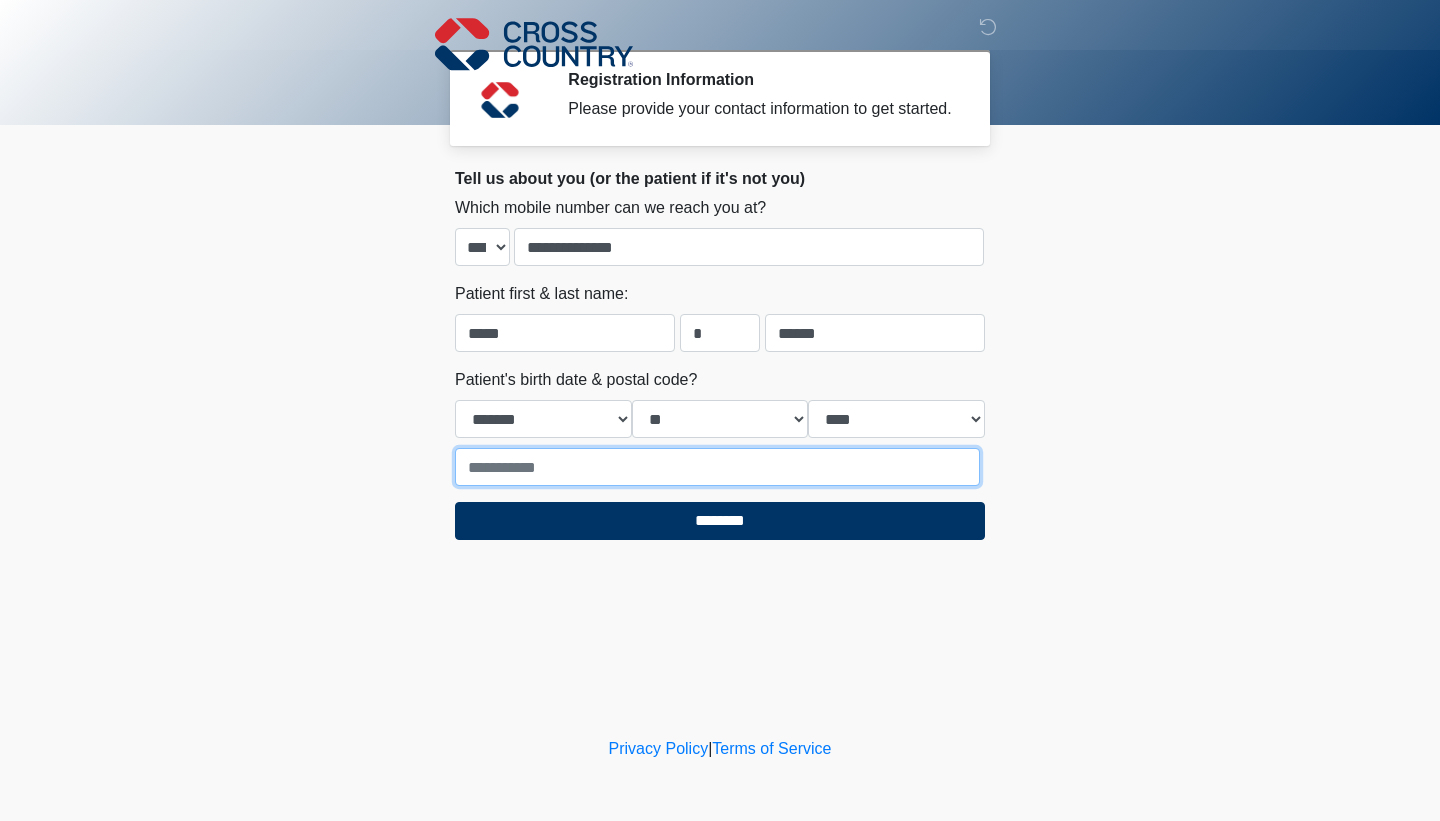 click at bounding box center [717, 467] 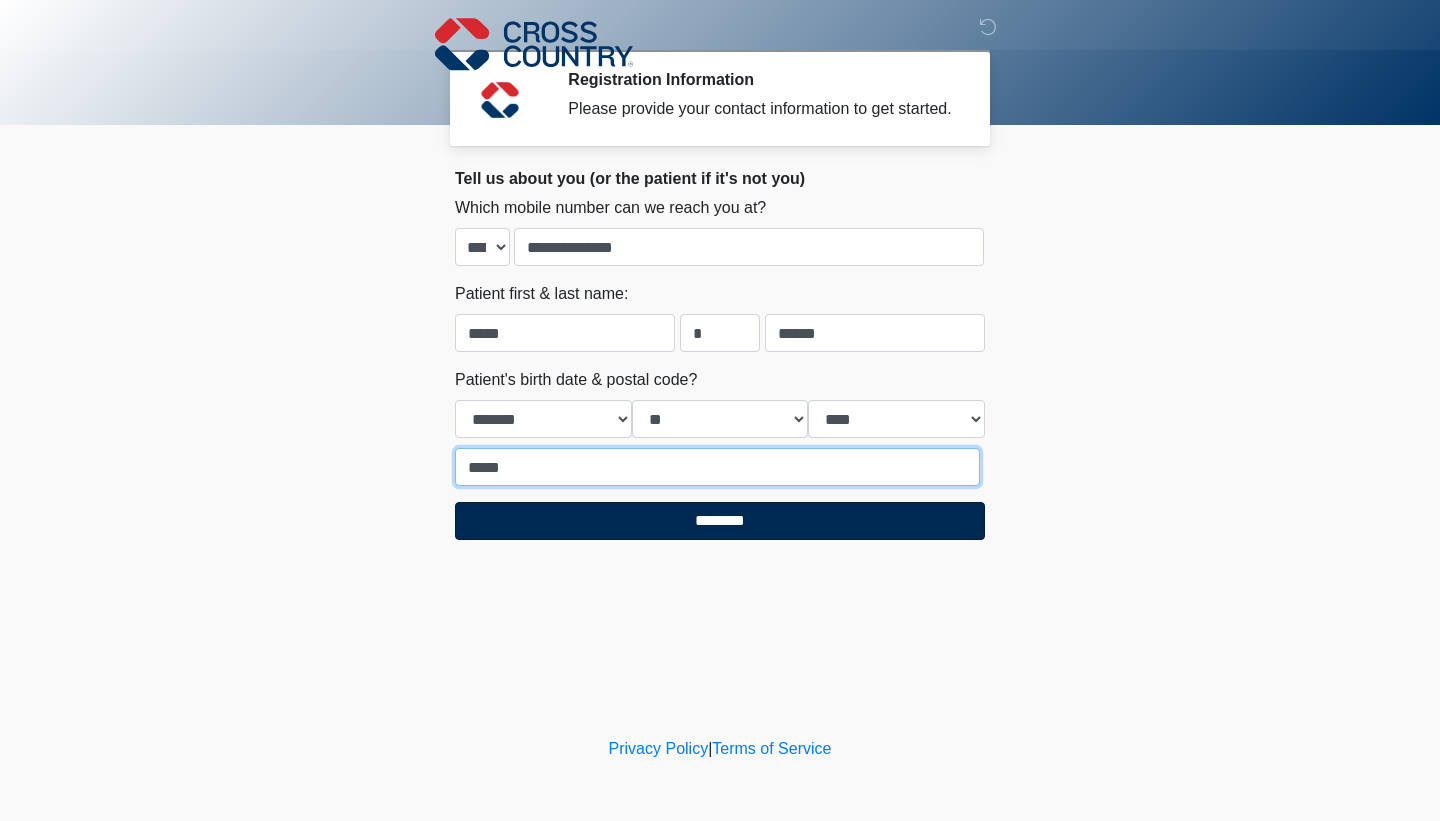 type on "*****" 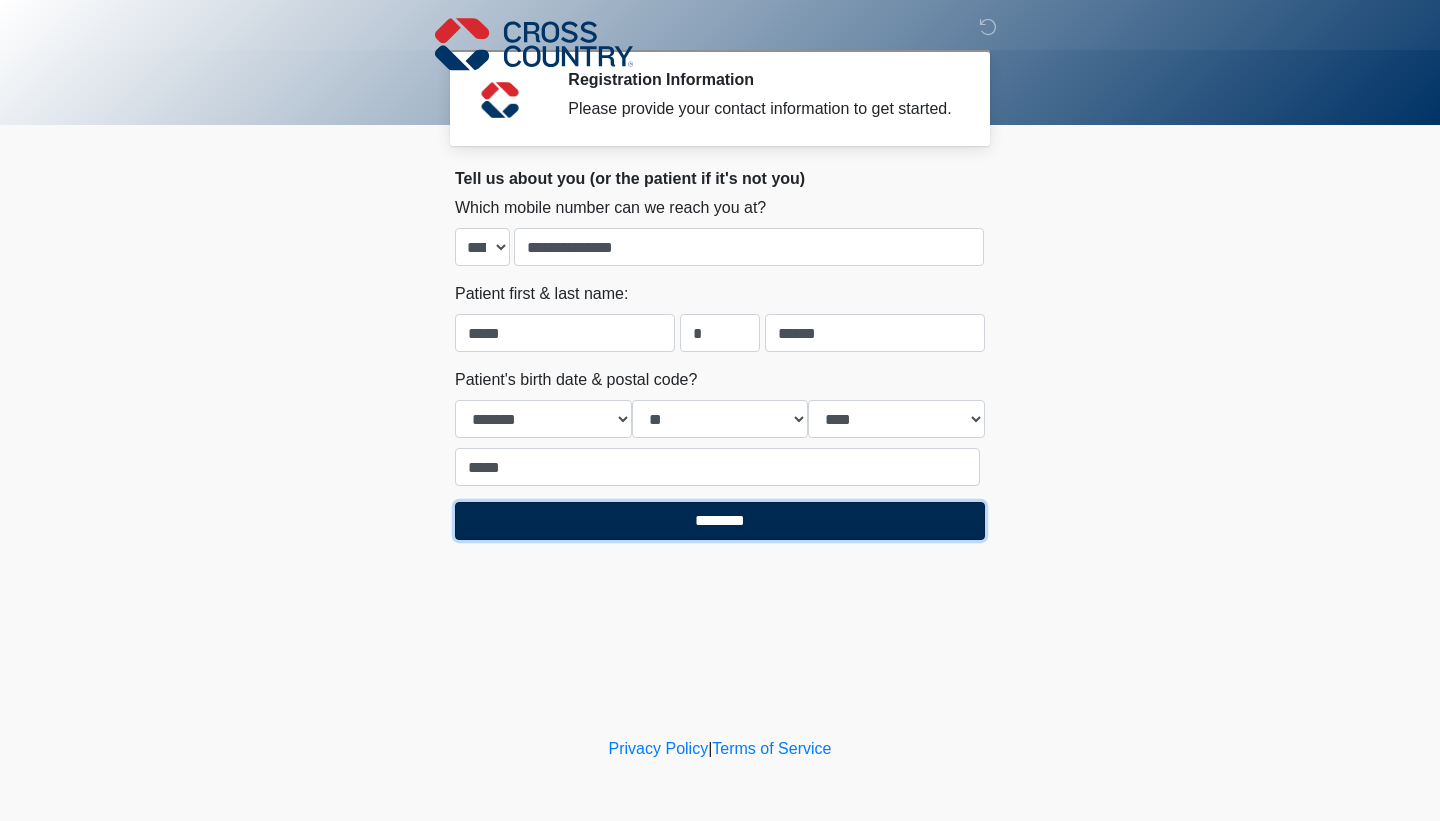 click on "********" at bounding box center (720, 521) 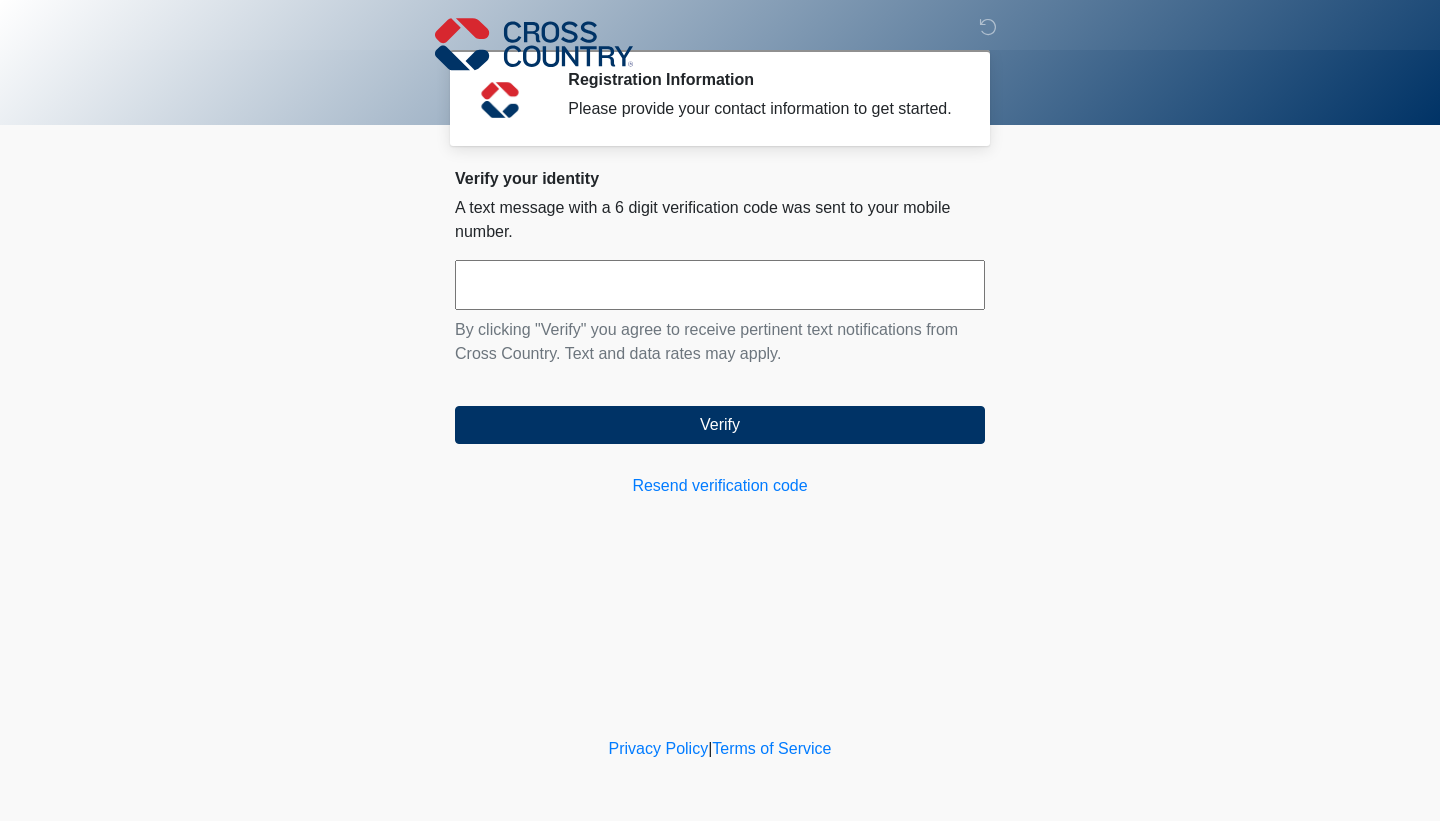 click at bounding box center [720, 285] 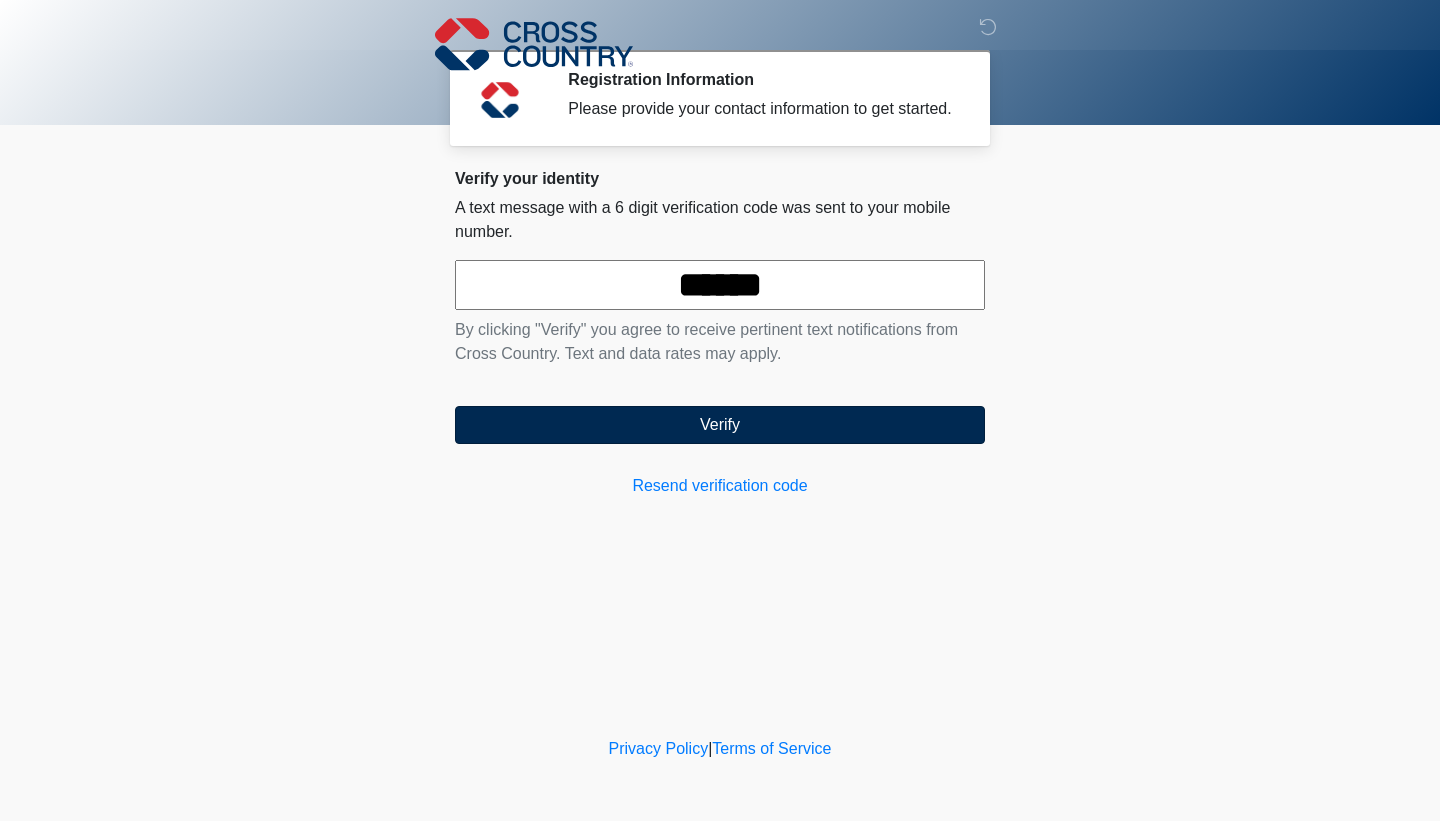 type on "******" 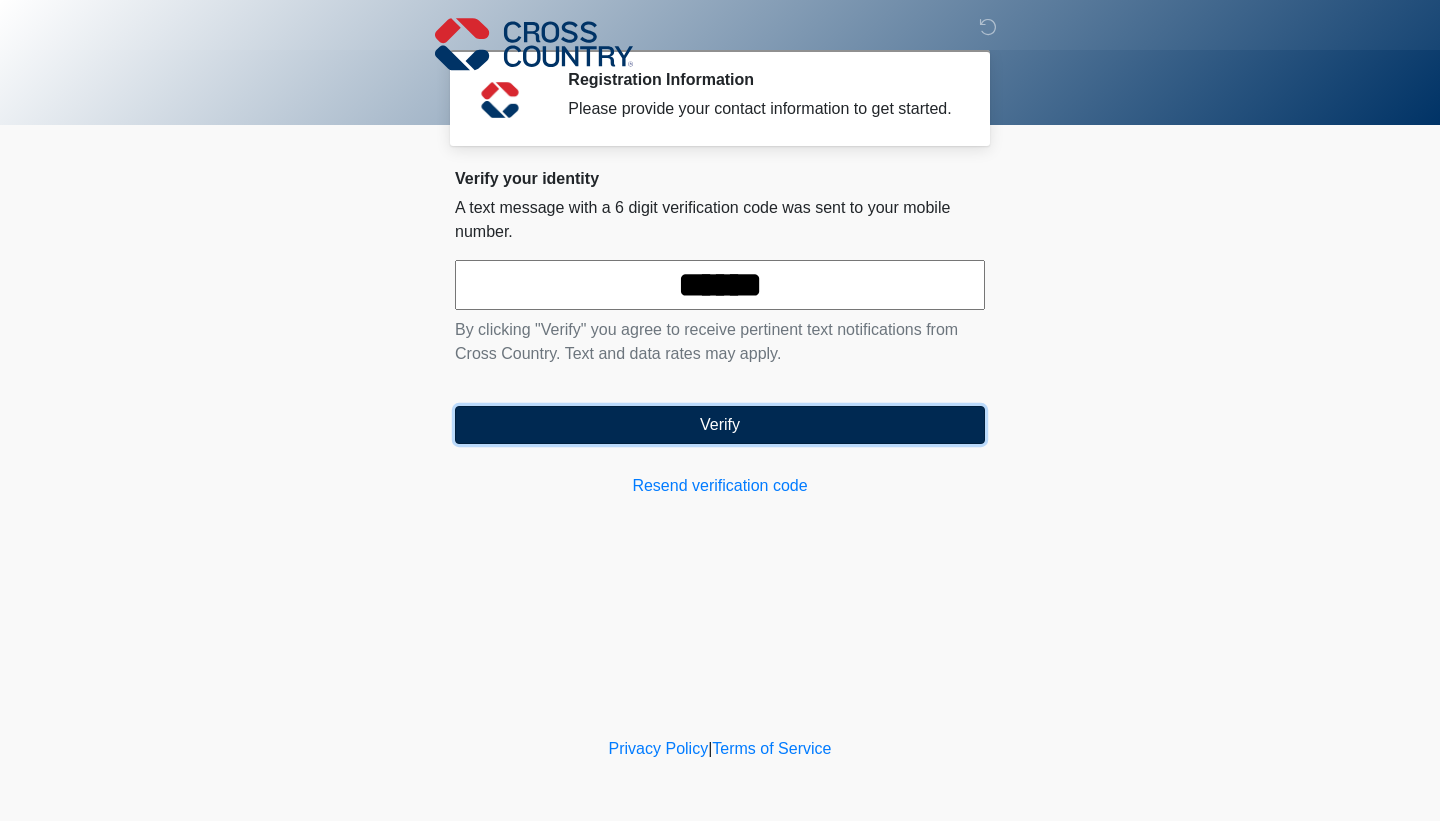 click on "Verify" at bounding box center (720, 425) 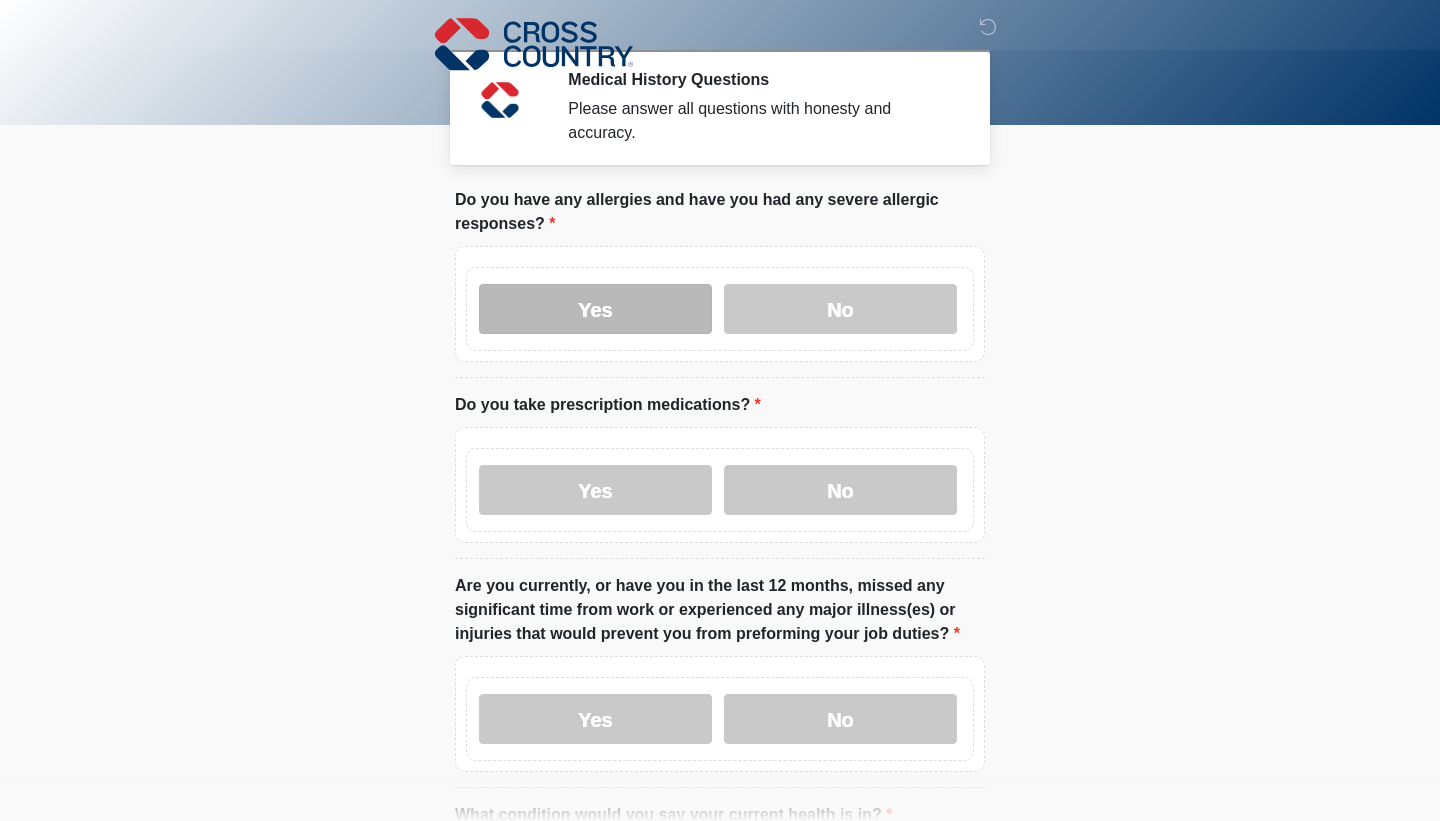 click on "Yes" at bounding box center [595, 309] 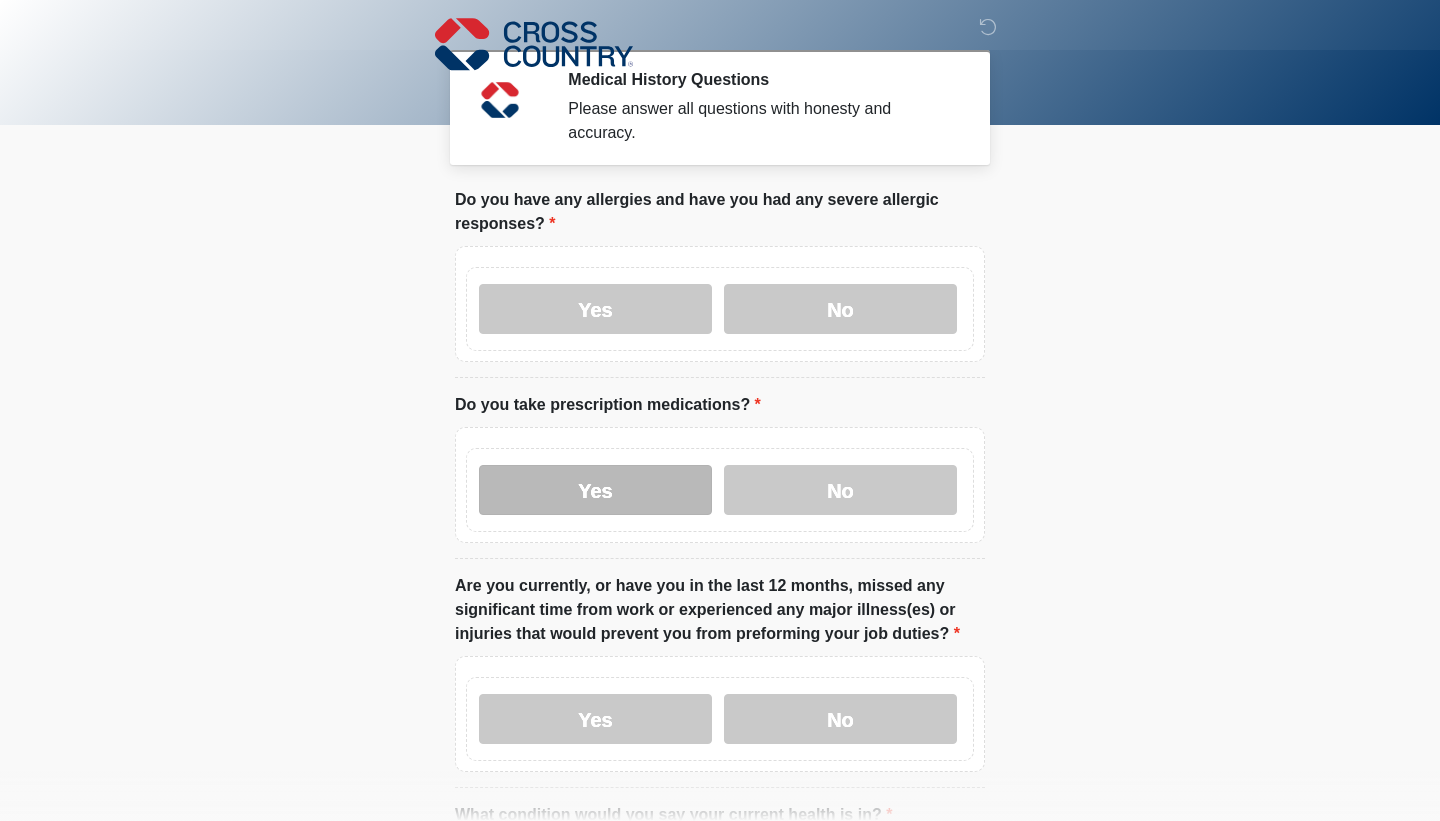 click on "Yes" at bounding box center [595, 490] 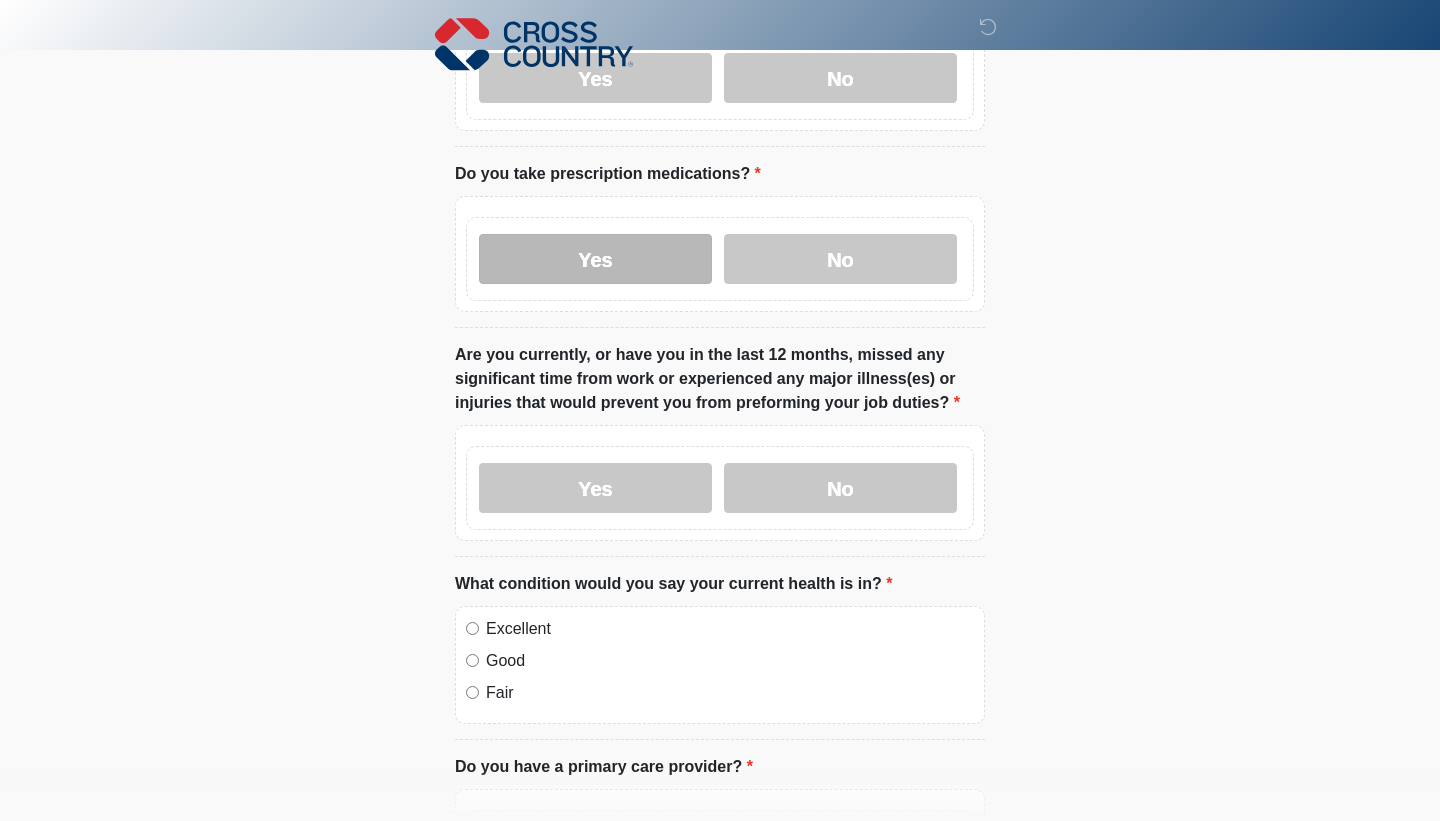 scroll, scrollTop: 240, scrollLeft: 0, axis: vertical 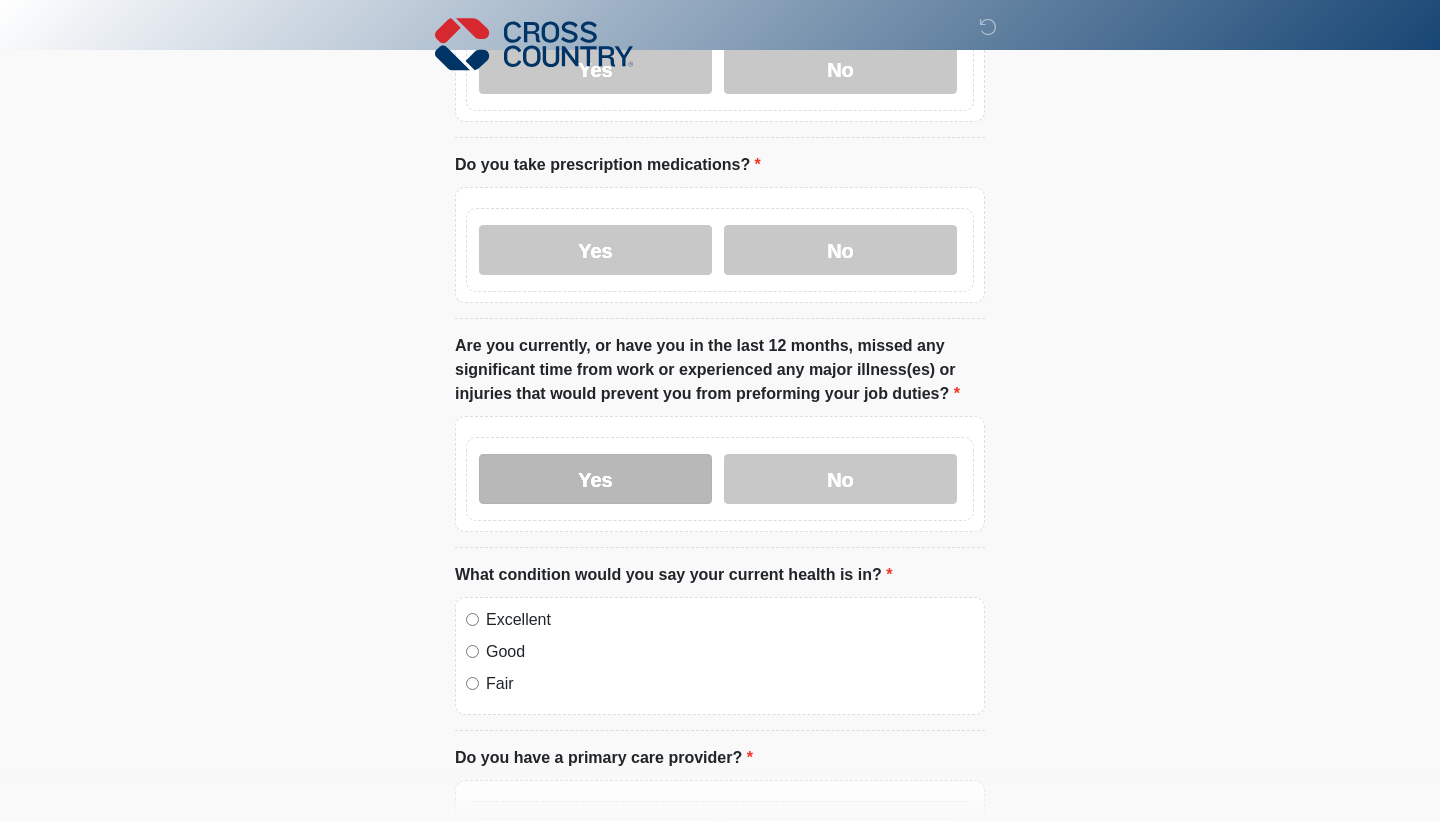 click on "Yes" at bounding box center (595, 479) 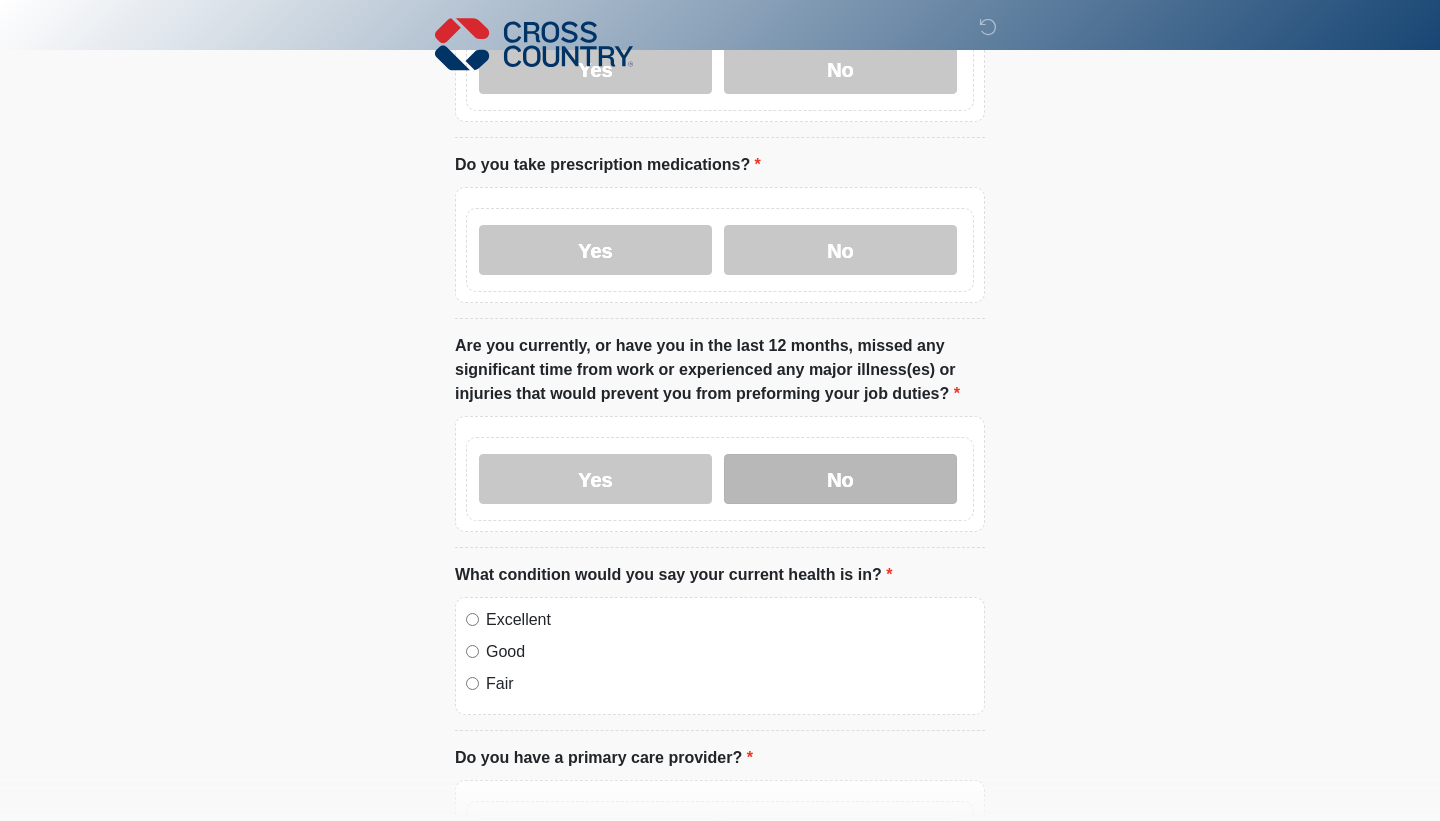 click on "No" at bounding box center (840, 479) 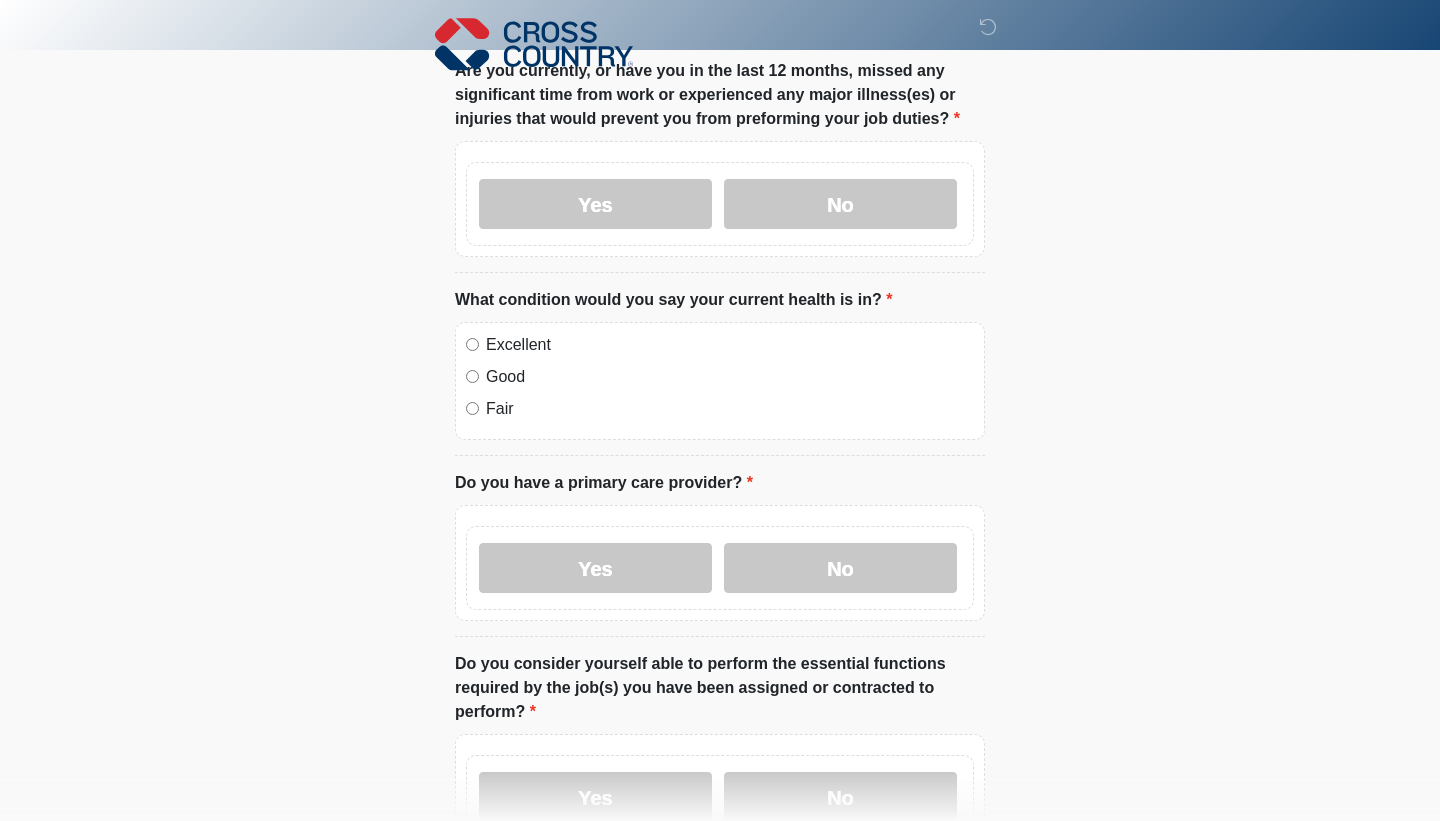 scroll, scrollTop: 516, scrollLeft: 0, axis: vertical 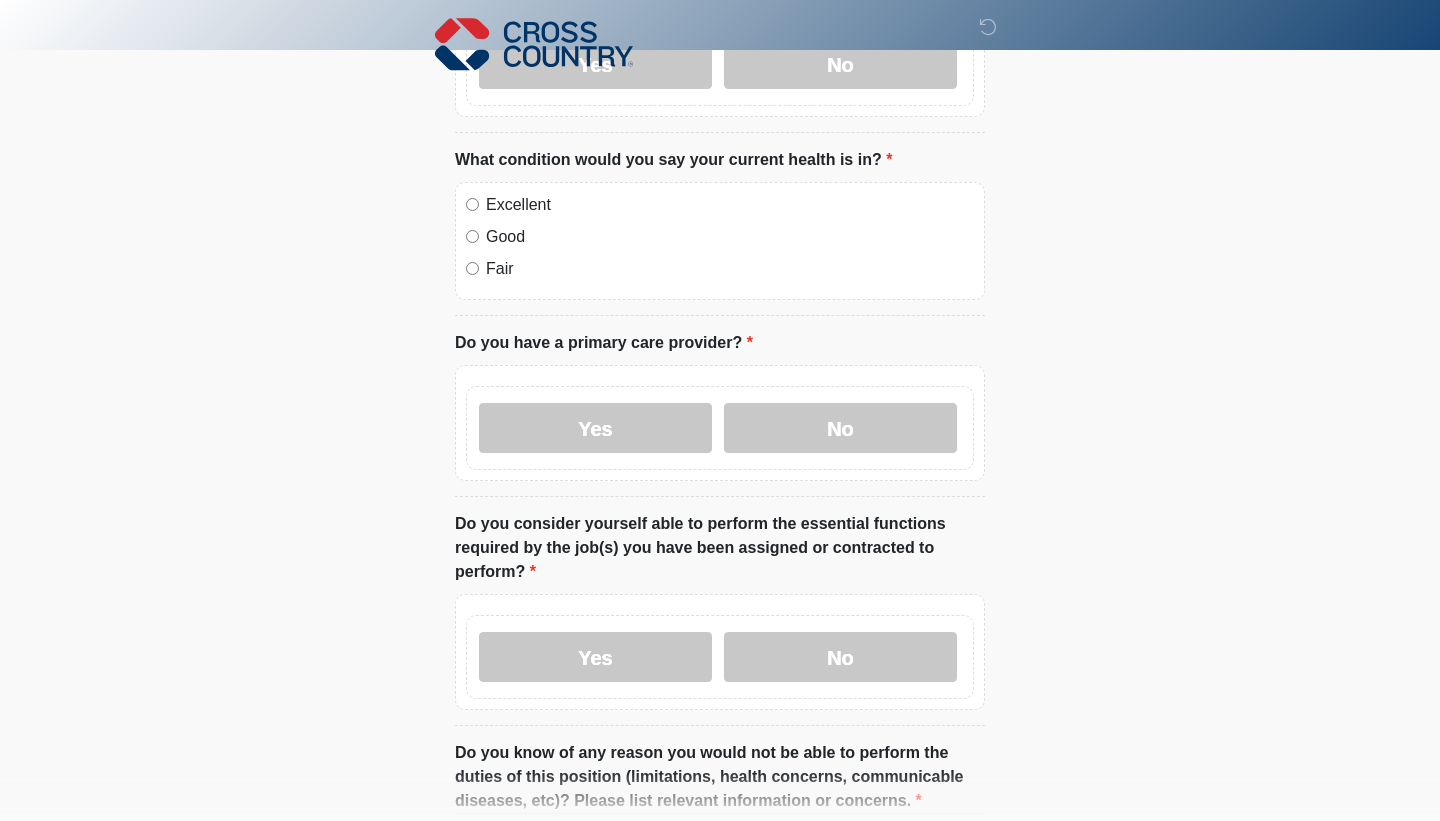 click on "Yes" at bounding box center (595, 428) 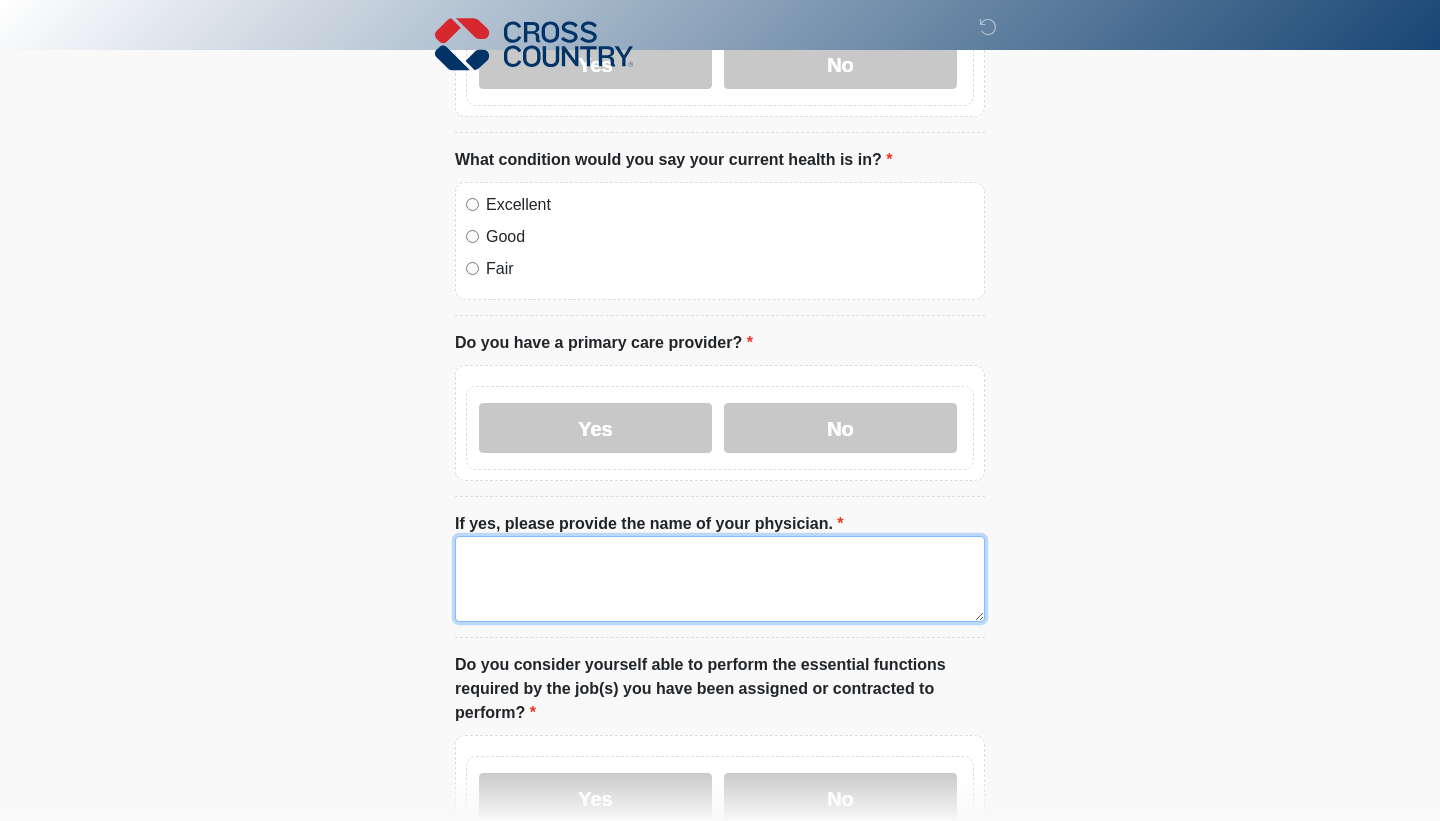 drag, startPoint x: 661, startPoint y: 581, endPoint x: 657, endPoint y: 594, distance: 13.601471 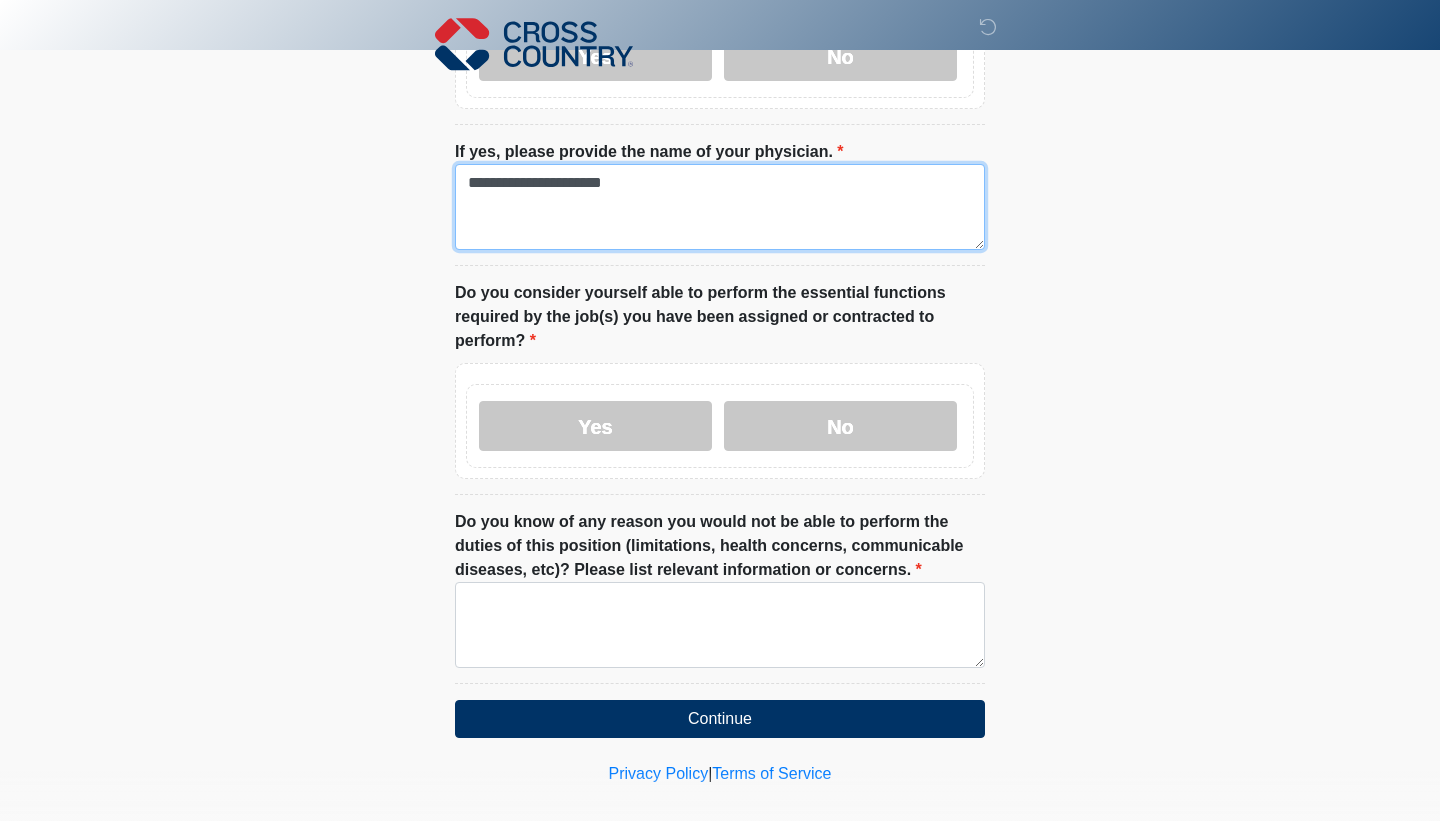 scroll, scrollTop: 1052, scrollLeft: 0, axis: vertical 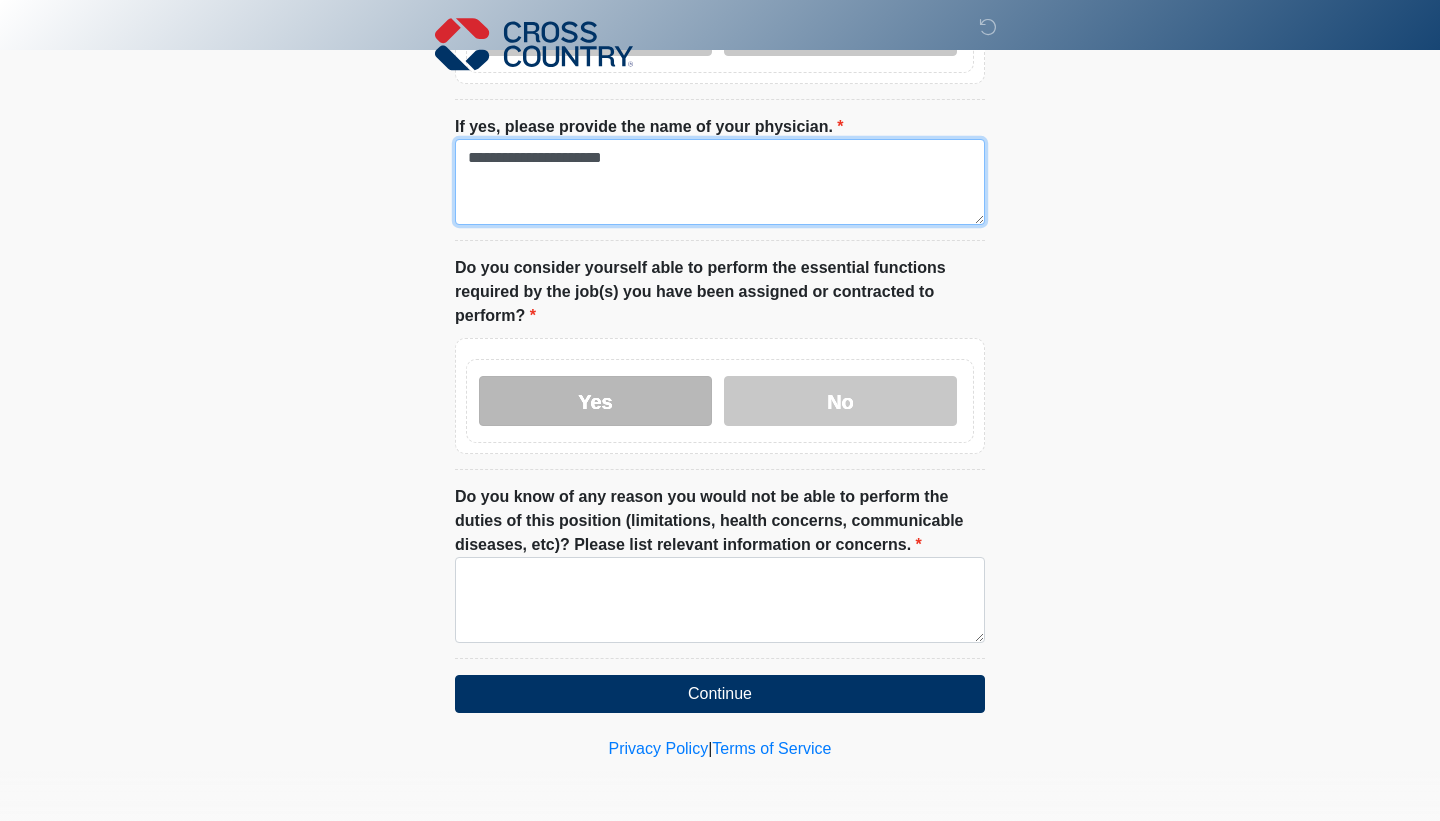 type on "**********" 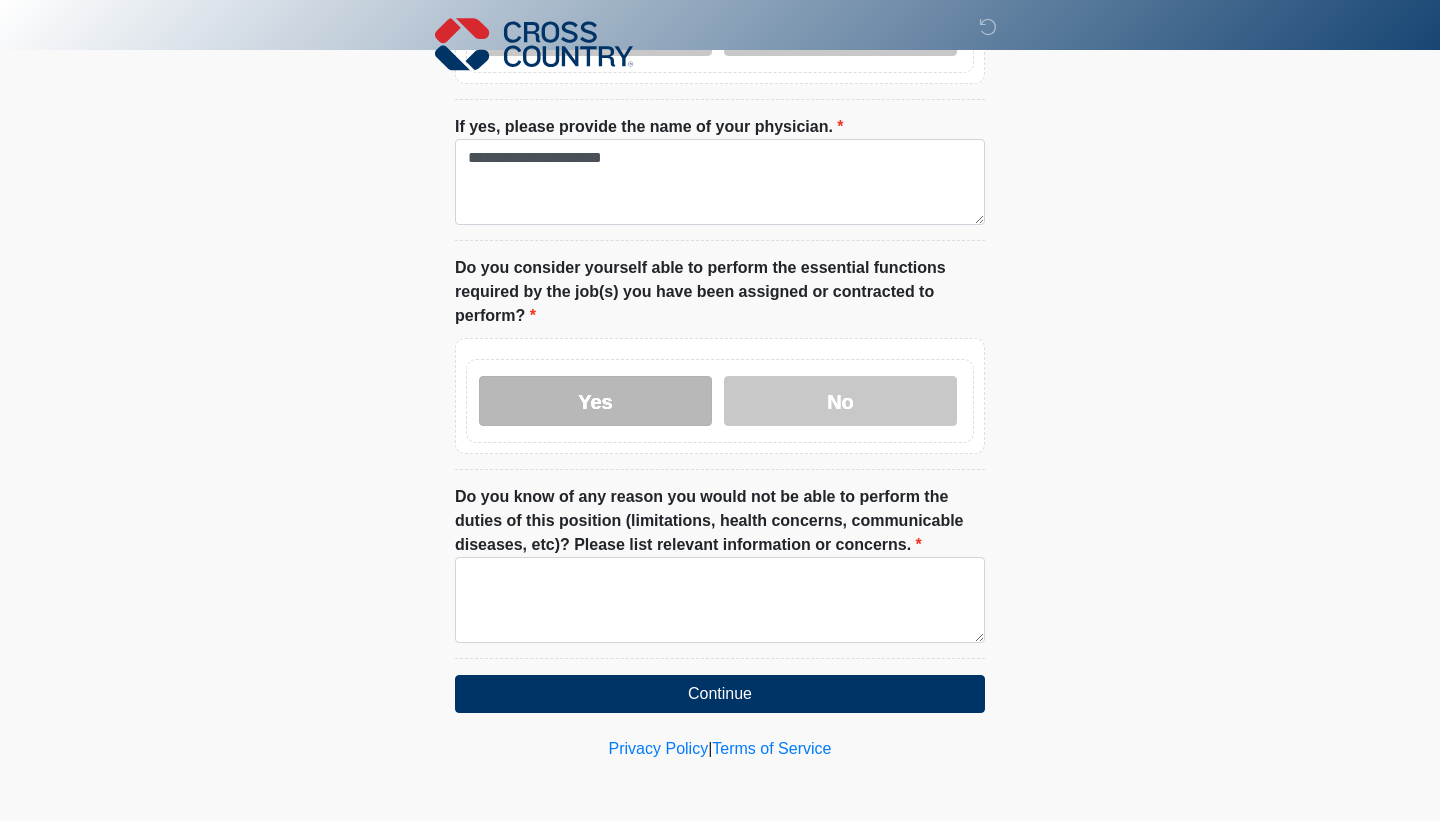 click on "Yes" at bounding box center (595, 401) 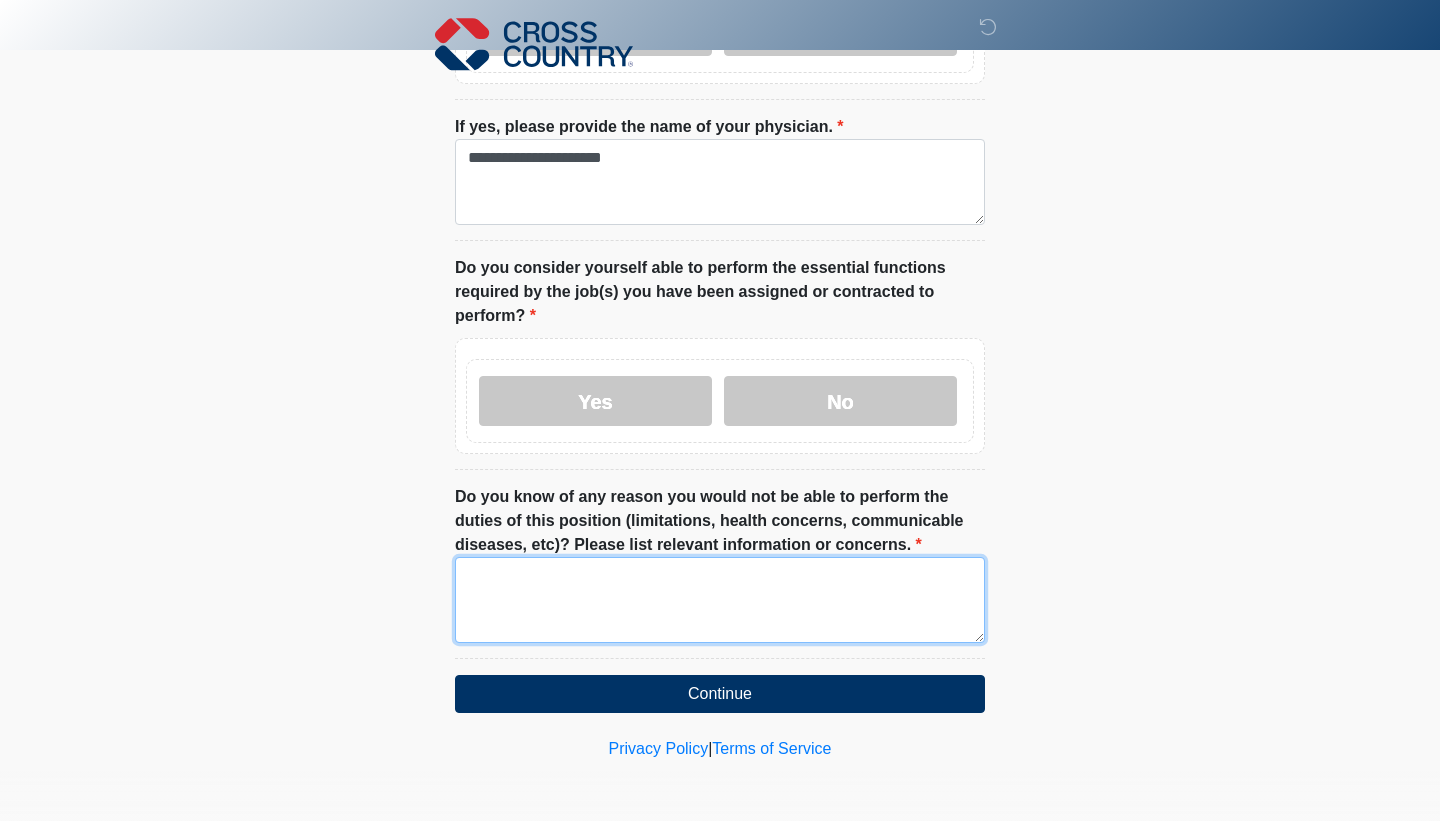 click on "Do you know of any reason you would not be able to perform the duties of this position (limitations, health concerns, communicable diseases, etc)?  Please list relevant information or concerns." at bounding box center (720, 600) 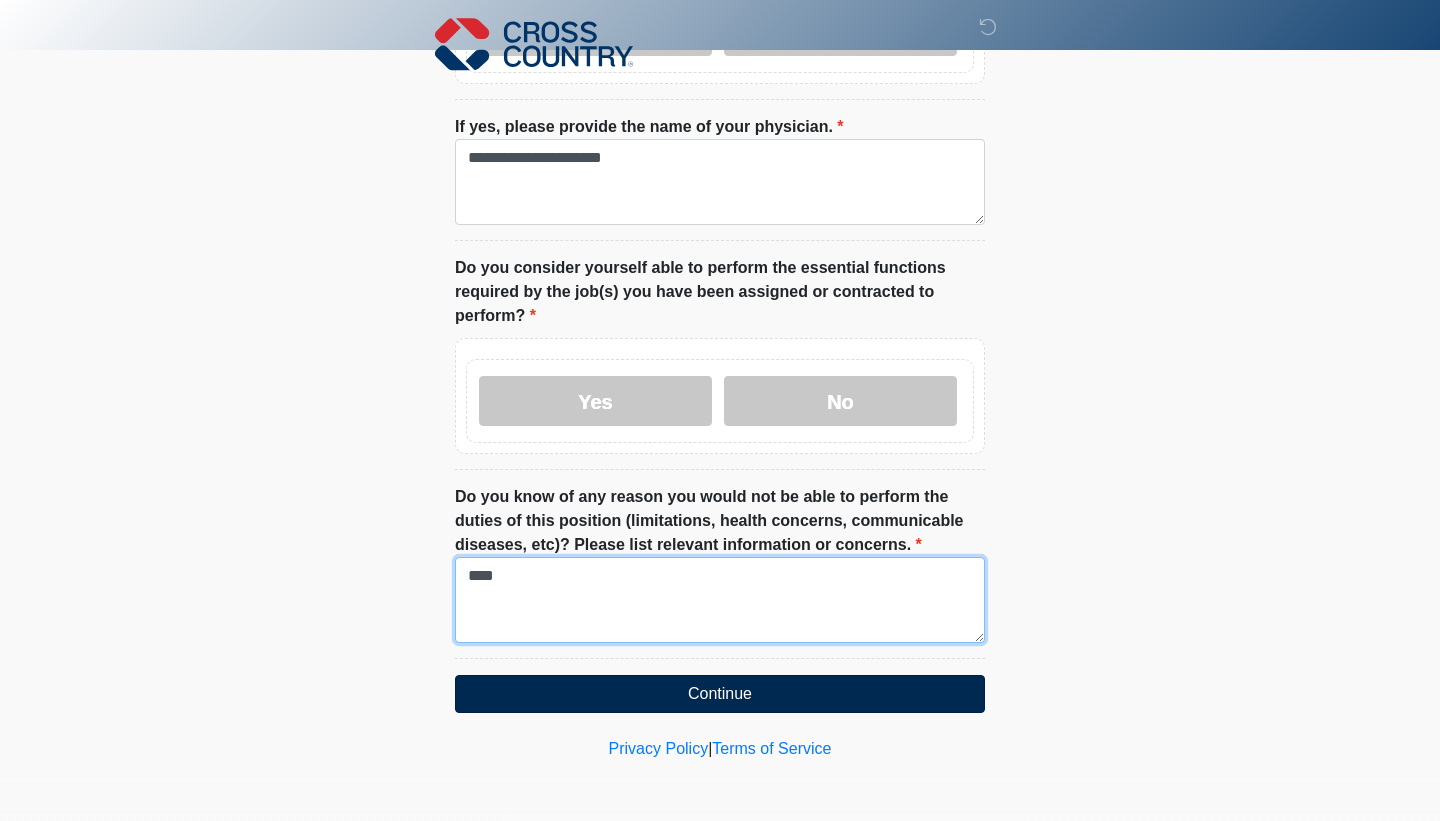 type on "****" 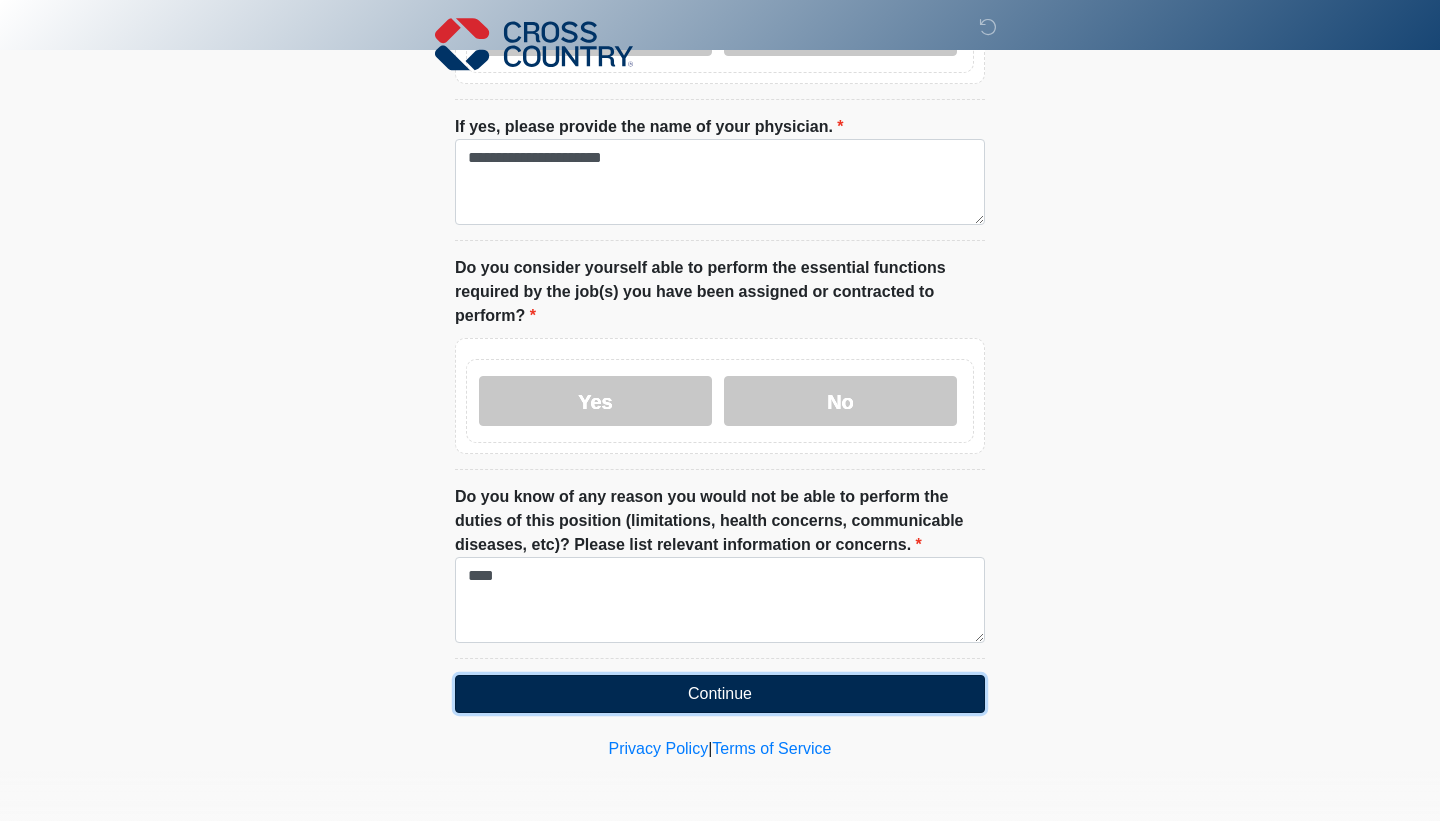 click on "Continue" at bounding box center [720, 694] 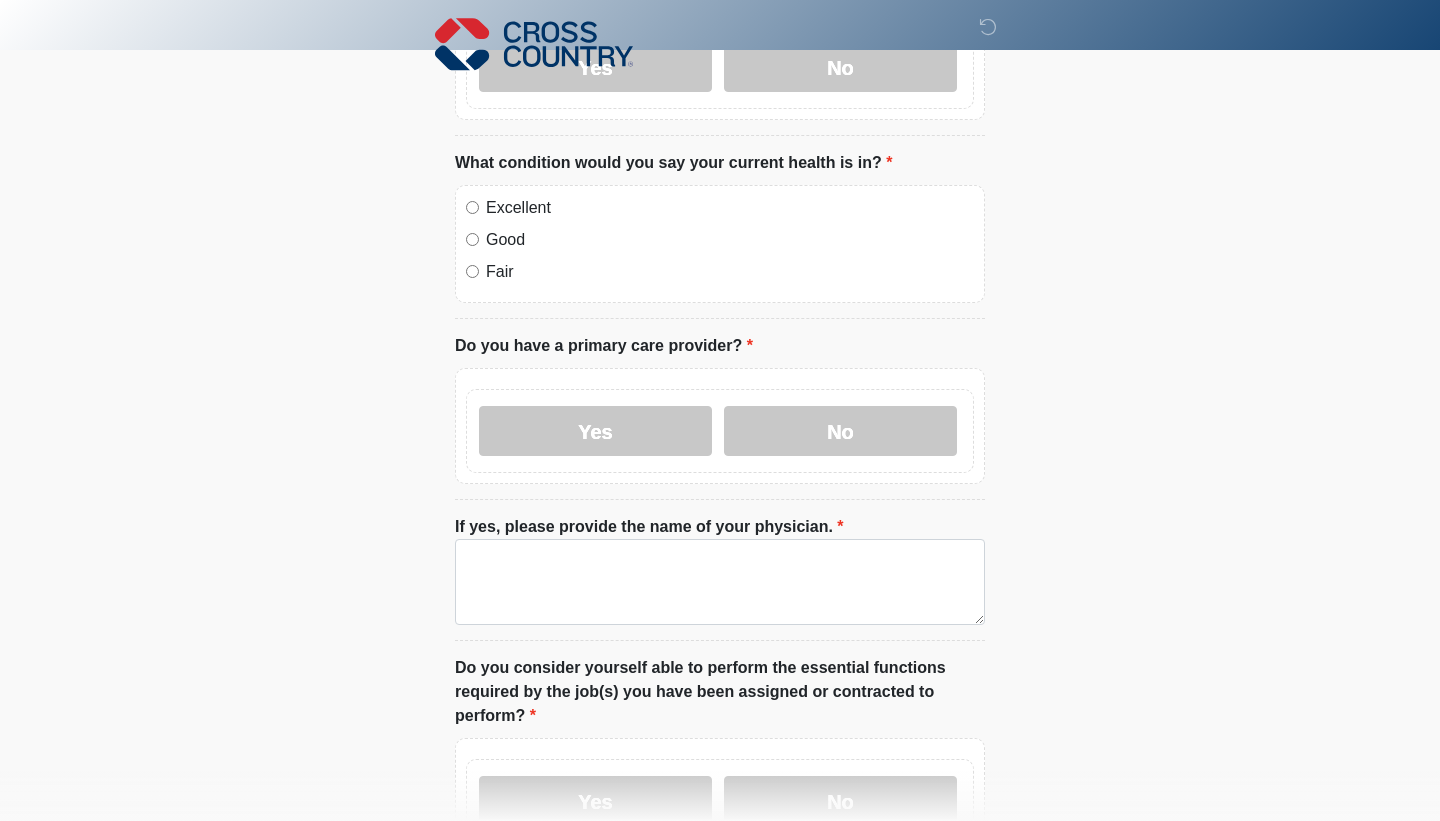 scroll, scrollTop: 0, scrollLeft: 0, axis: both 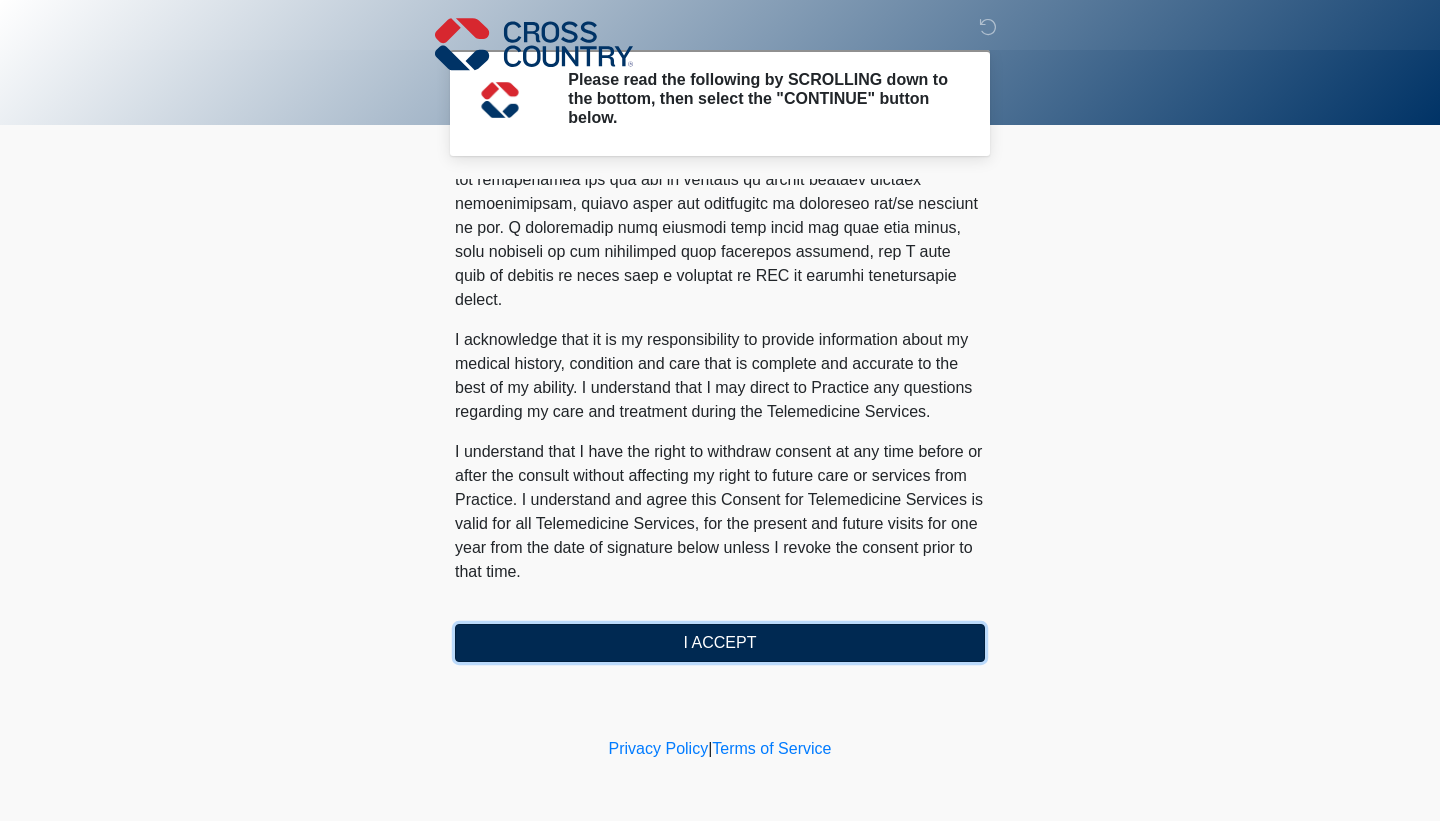 click on "I ACCEPT" at bounding box center (720, 643) 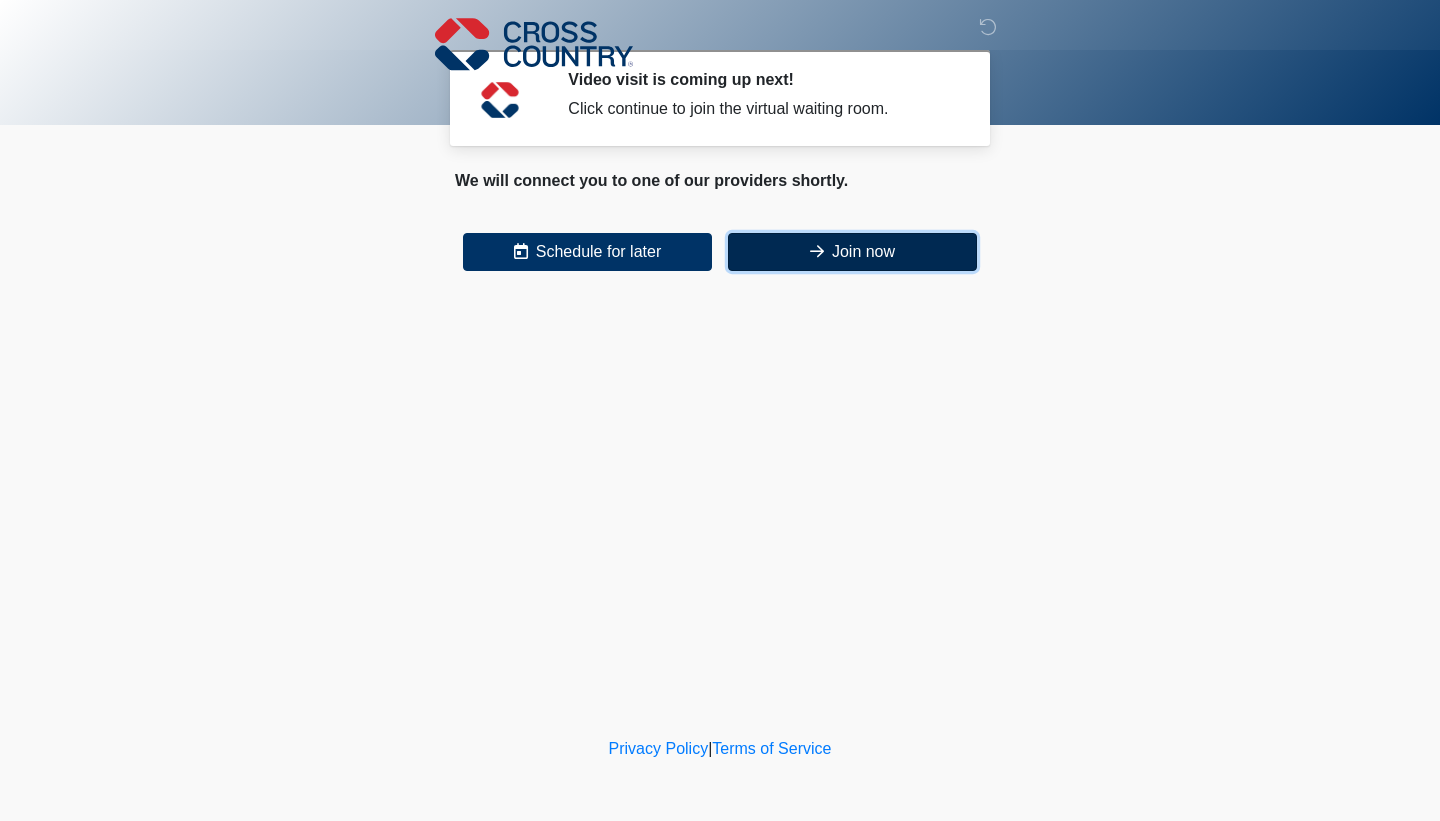 click on "Join now" at bounding box center (852, 252) 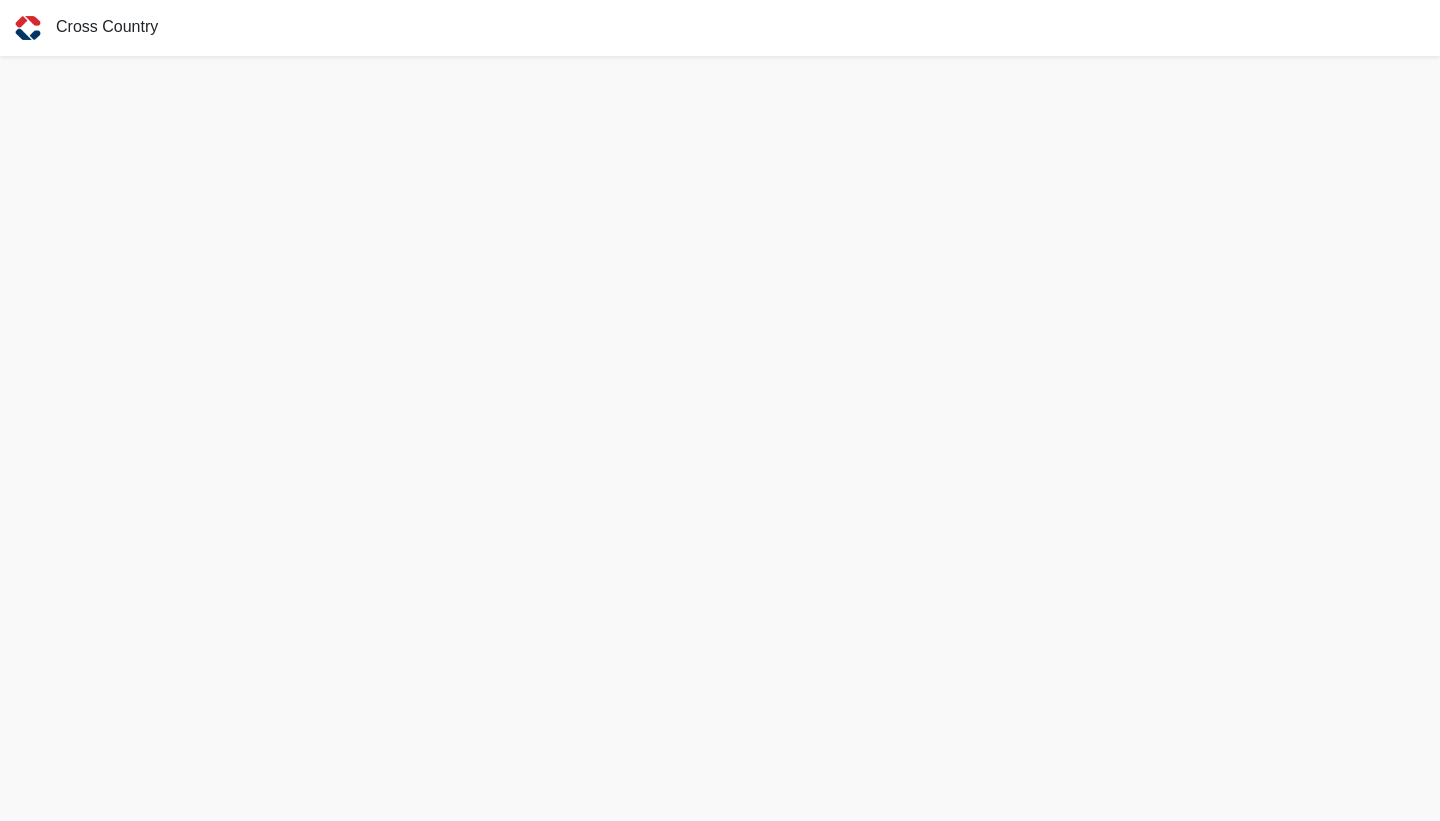 scroll, scrollTop: 0, scrollLeft: 0, axis: both 